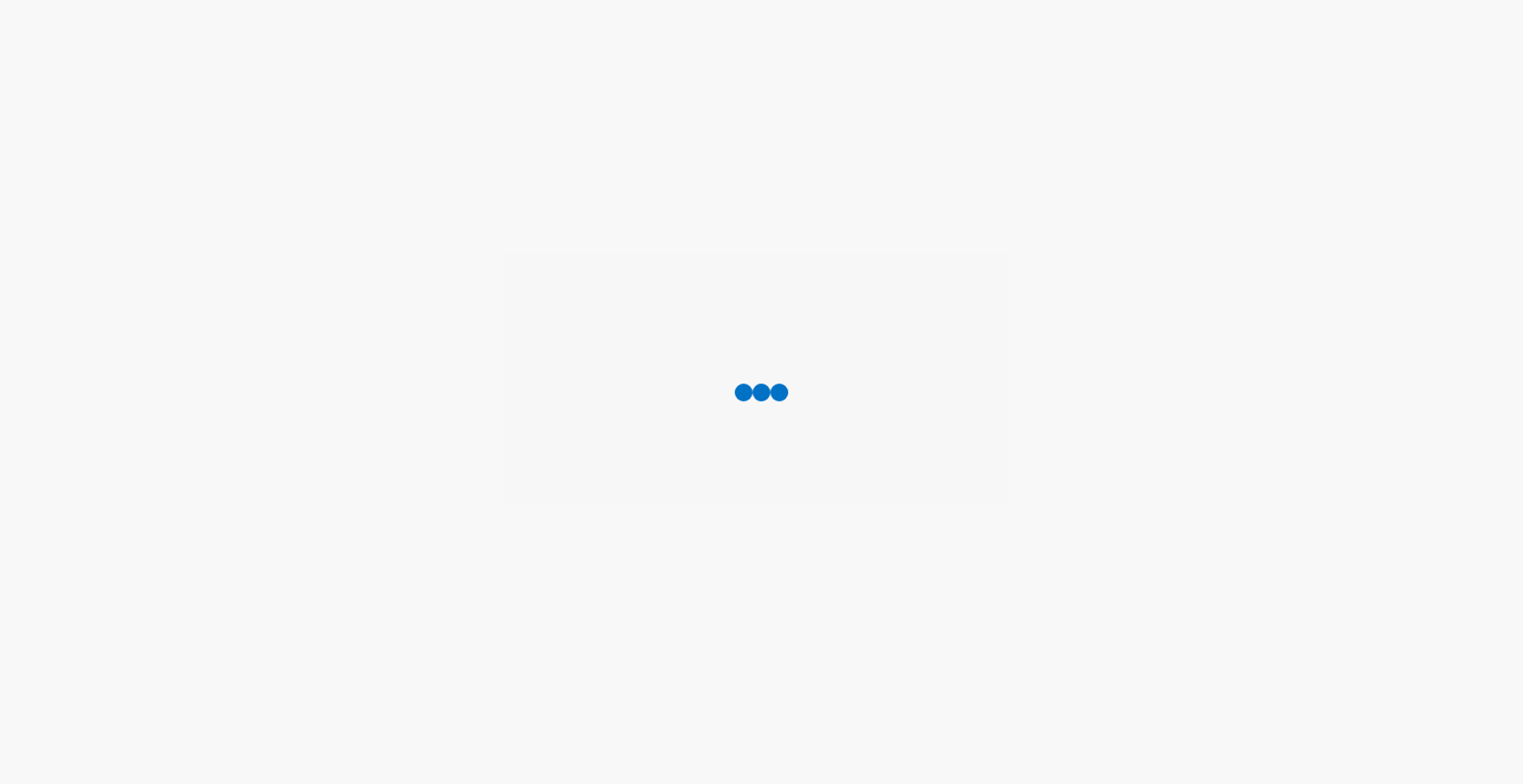 scroll, scrollTop: 0, scrollLeft: 0, axis: both 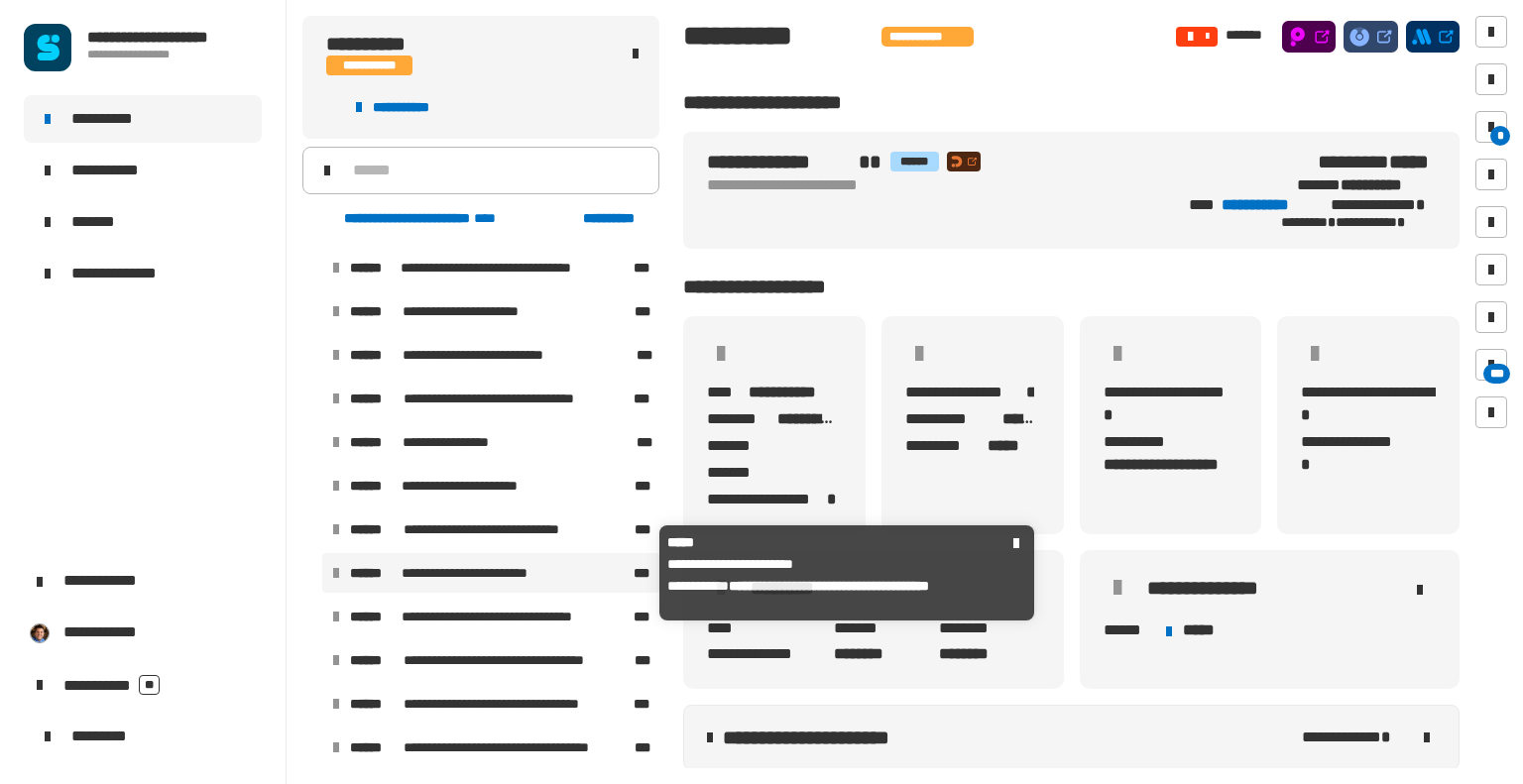 click on "**********" at bounding box center (481, 573) 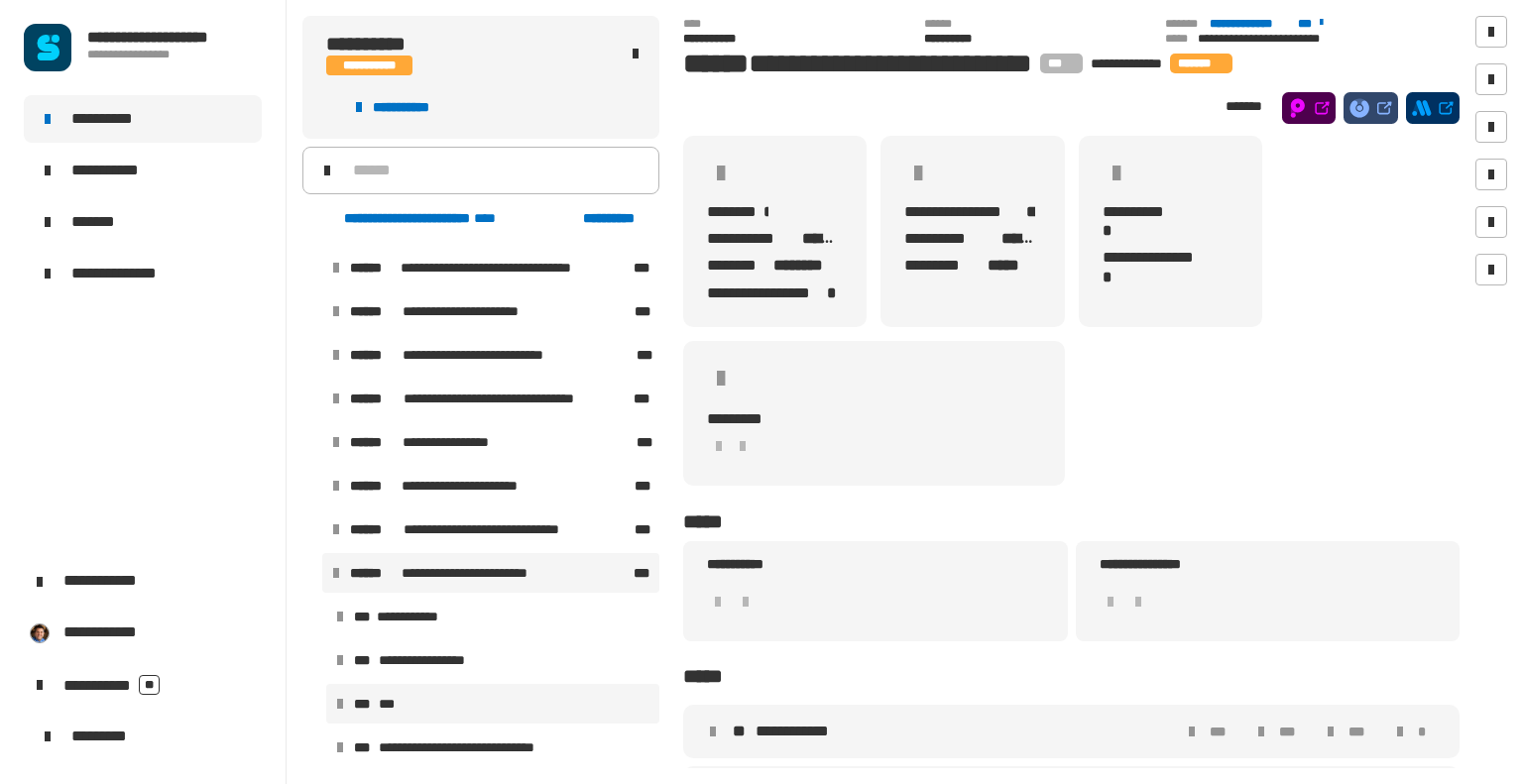 click on "*** ***" at bounding box center (493, 704) 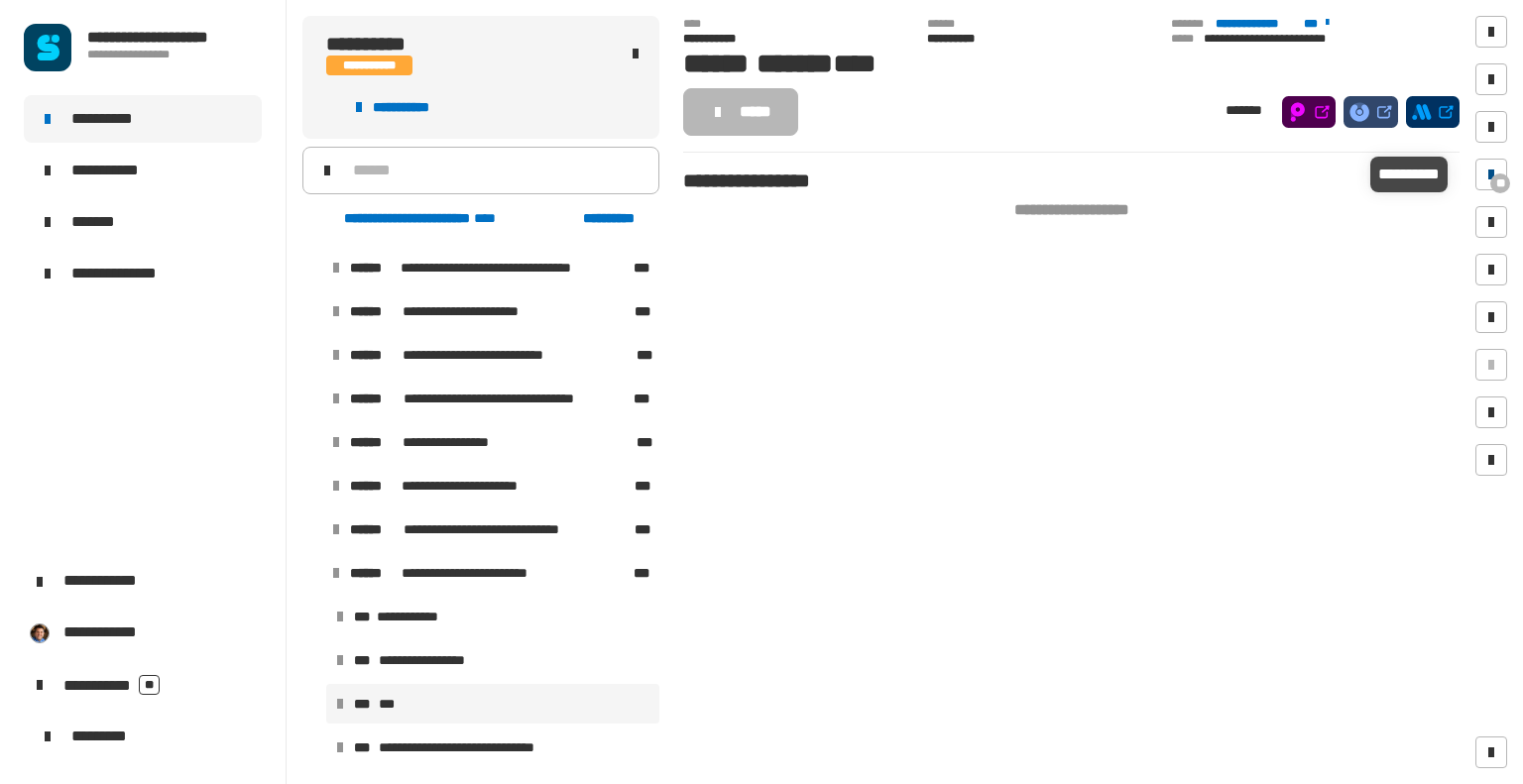click at bounding box center (1491, 174) 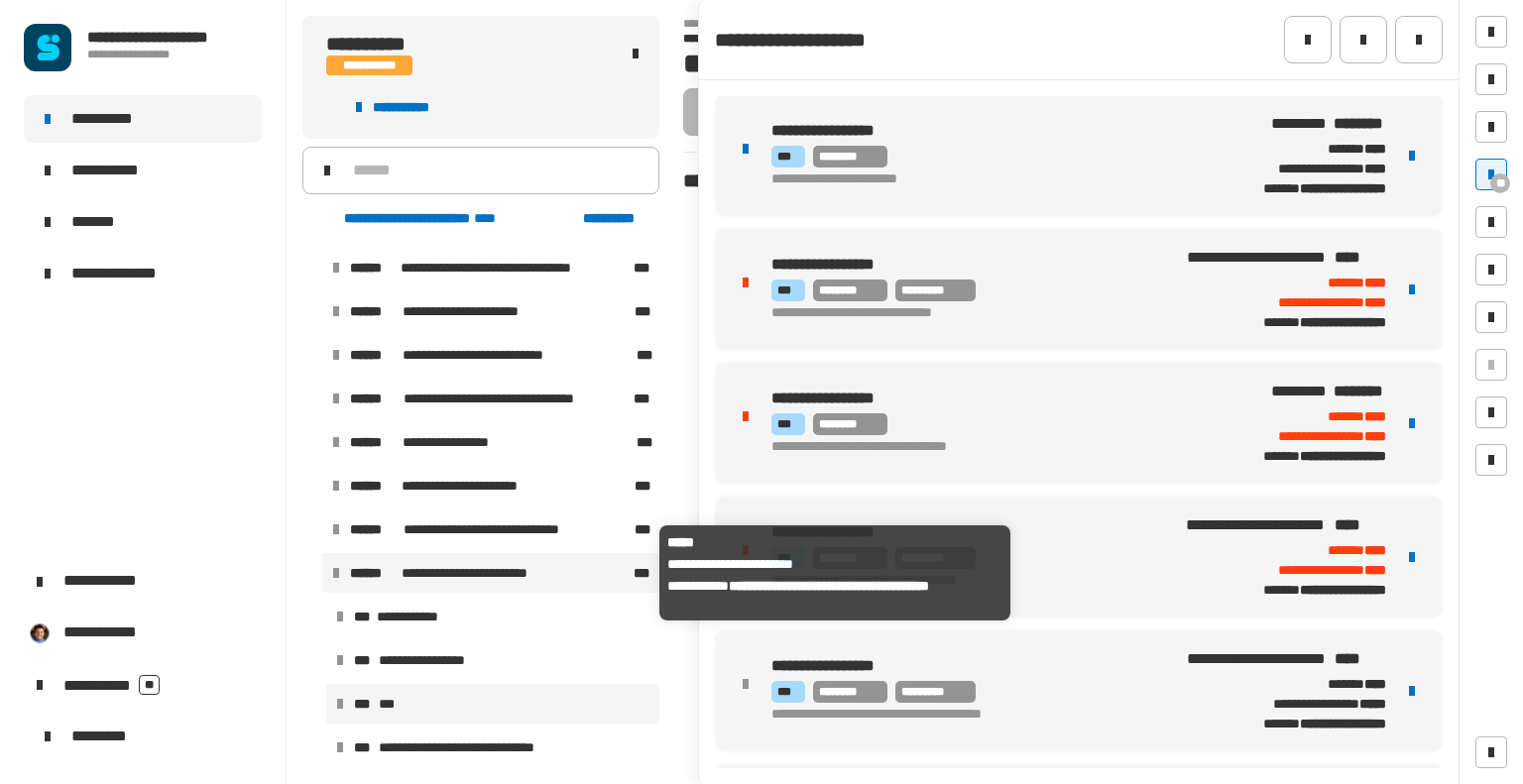 click on "**********" at bounding box center (481, 573) 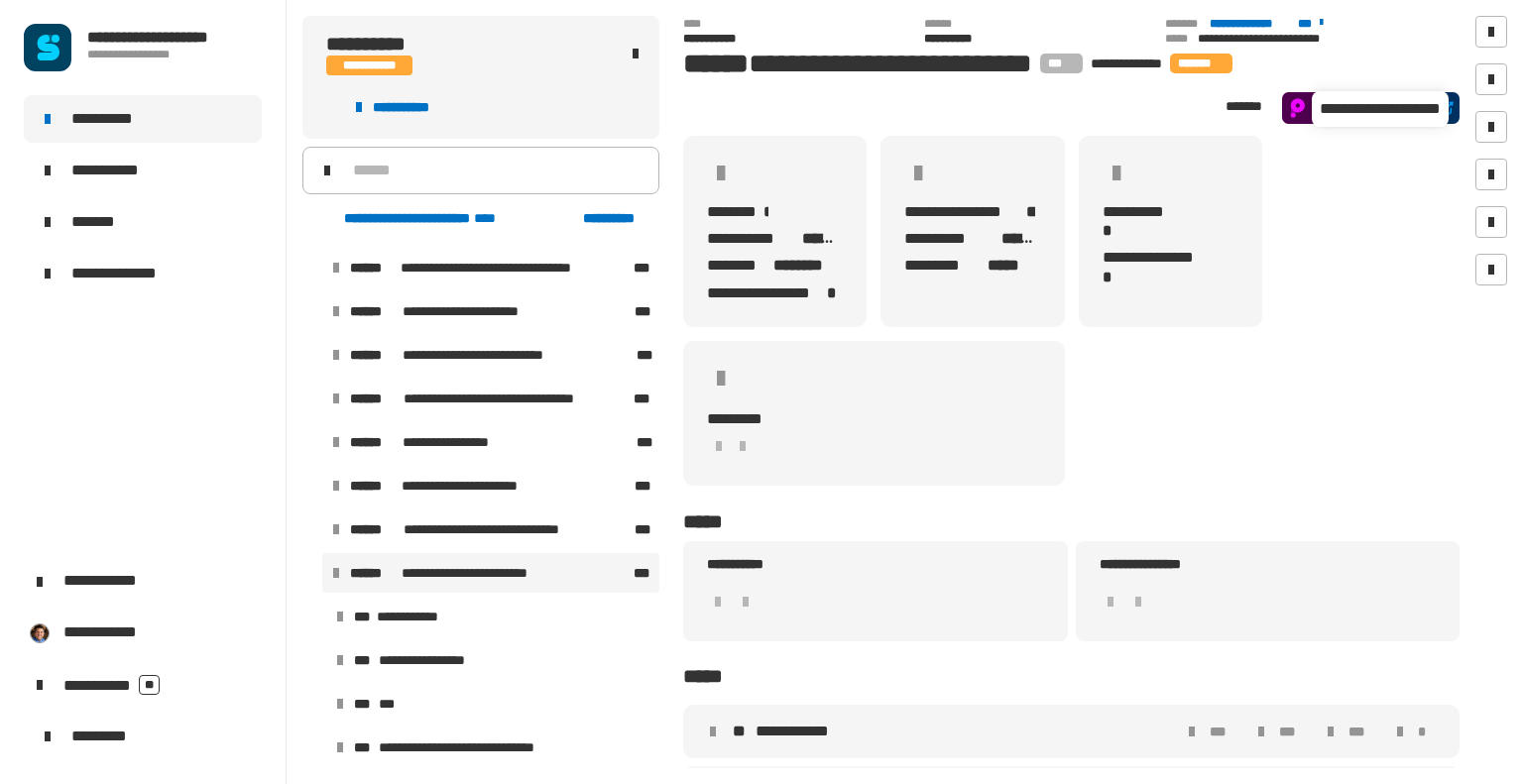 click 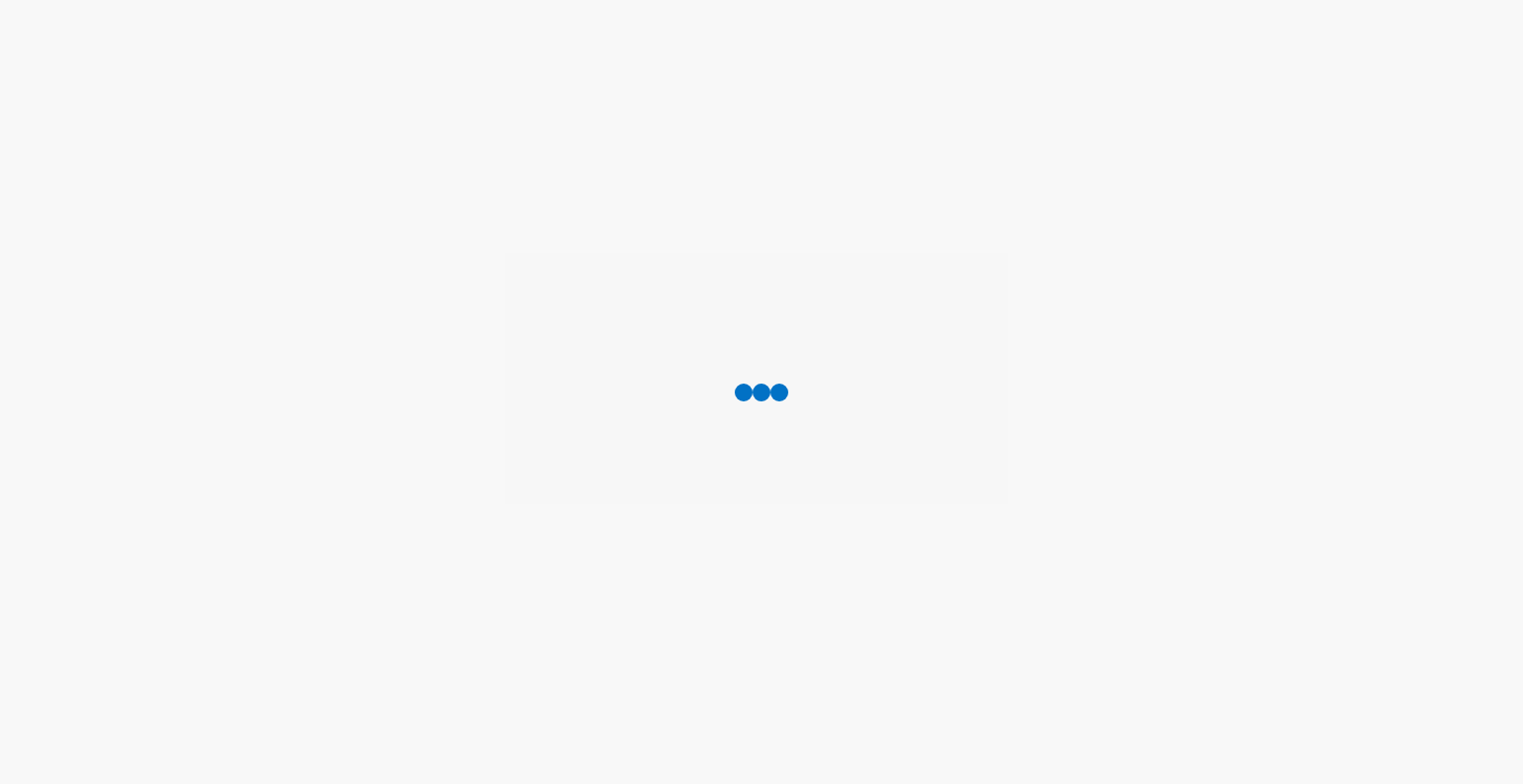 scroll, scrollTop: 0, scrollLeft: 0, axis: both 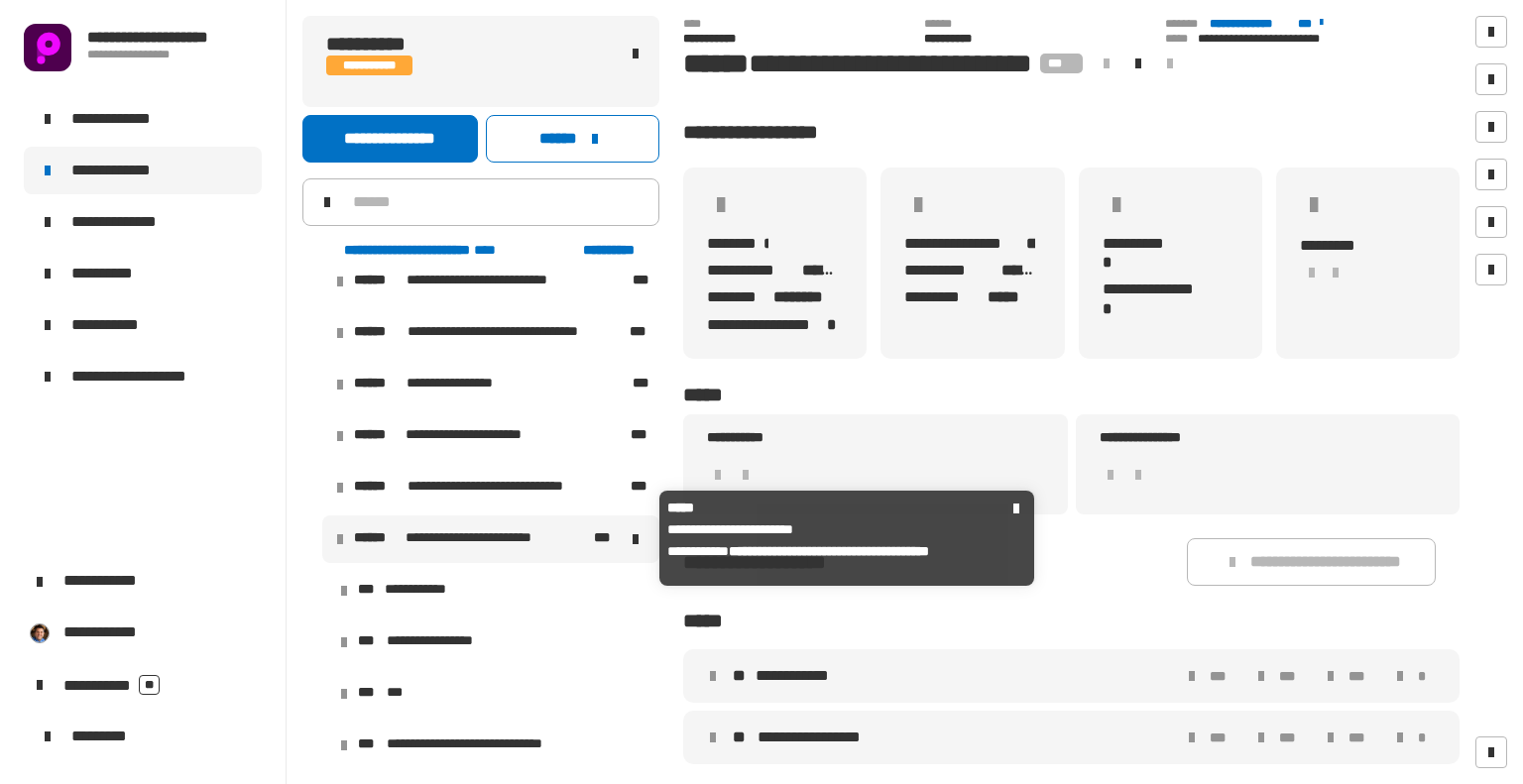 click on "**********" at bounding box center [485, 539] 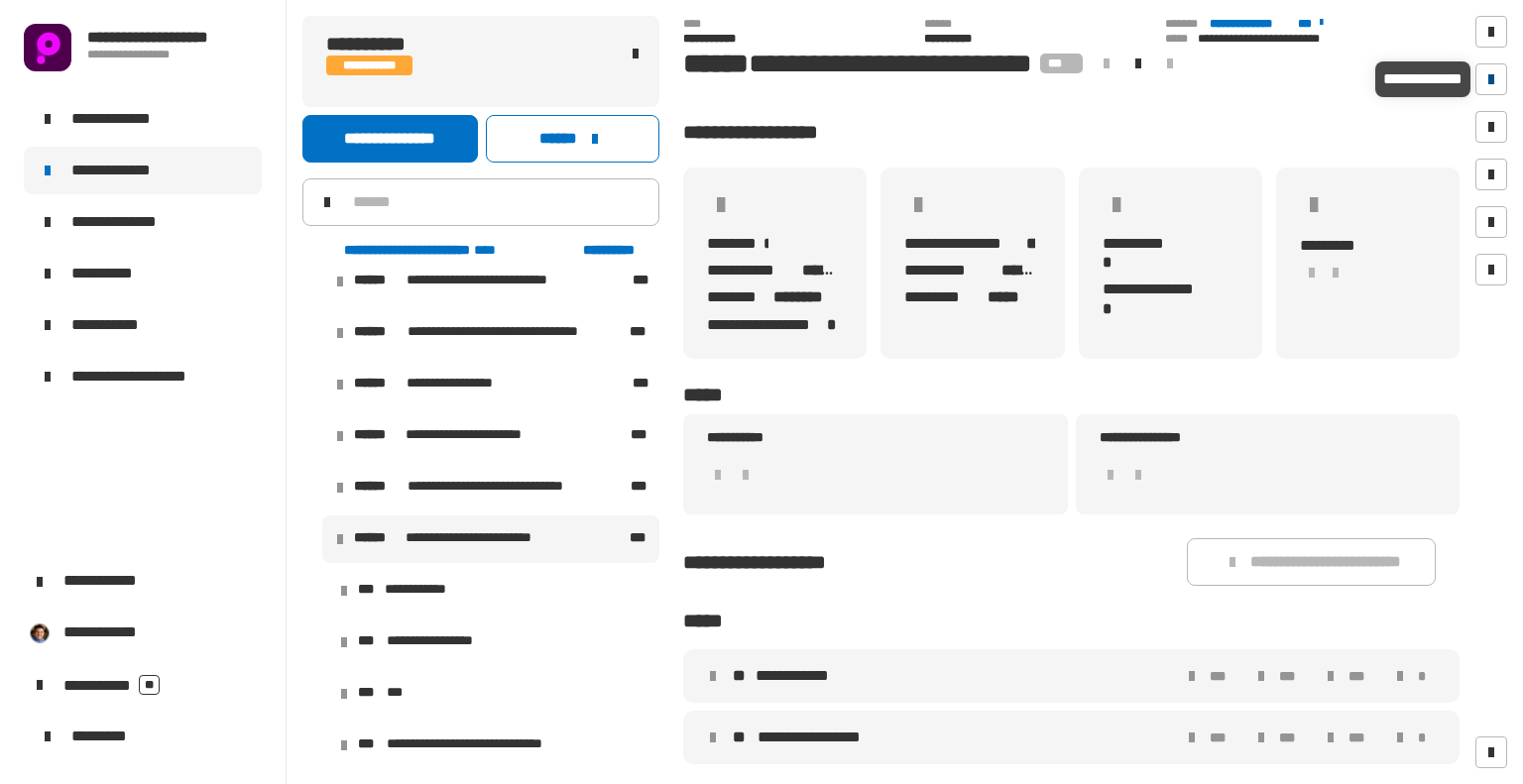 click at bounding box center (1491, 79) 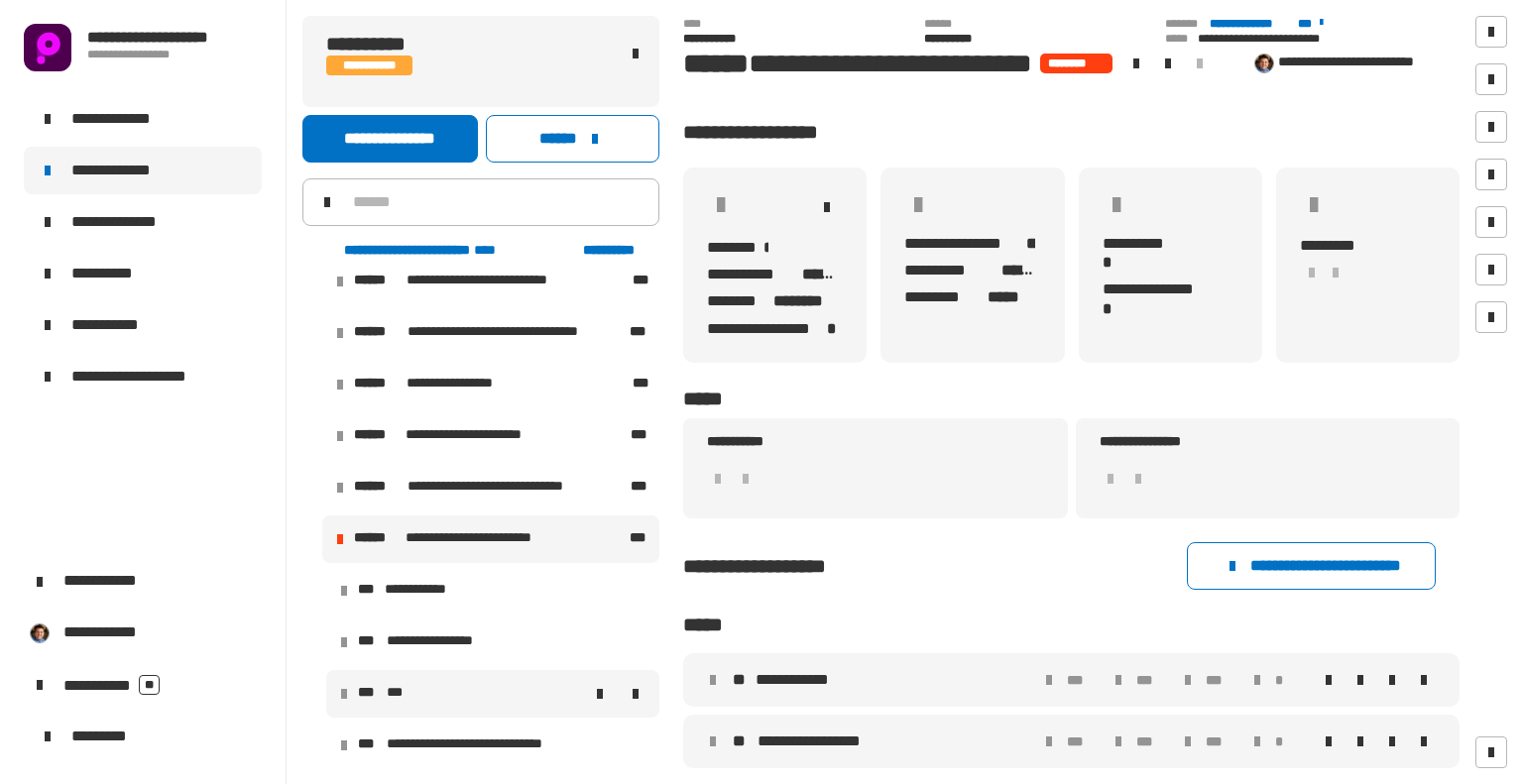 click at bounding box center (528, 694) 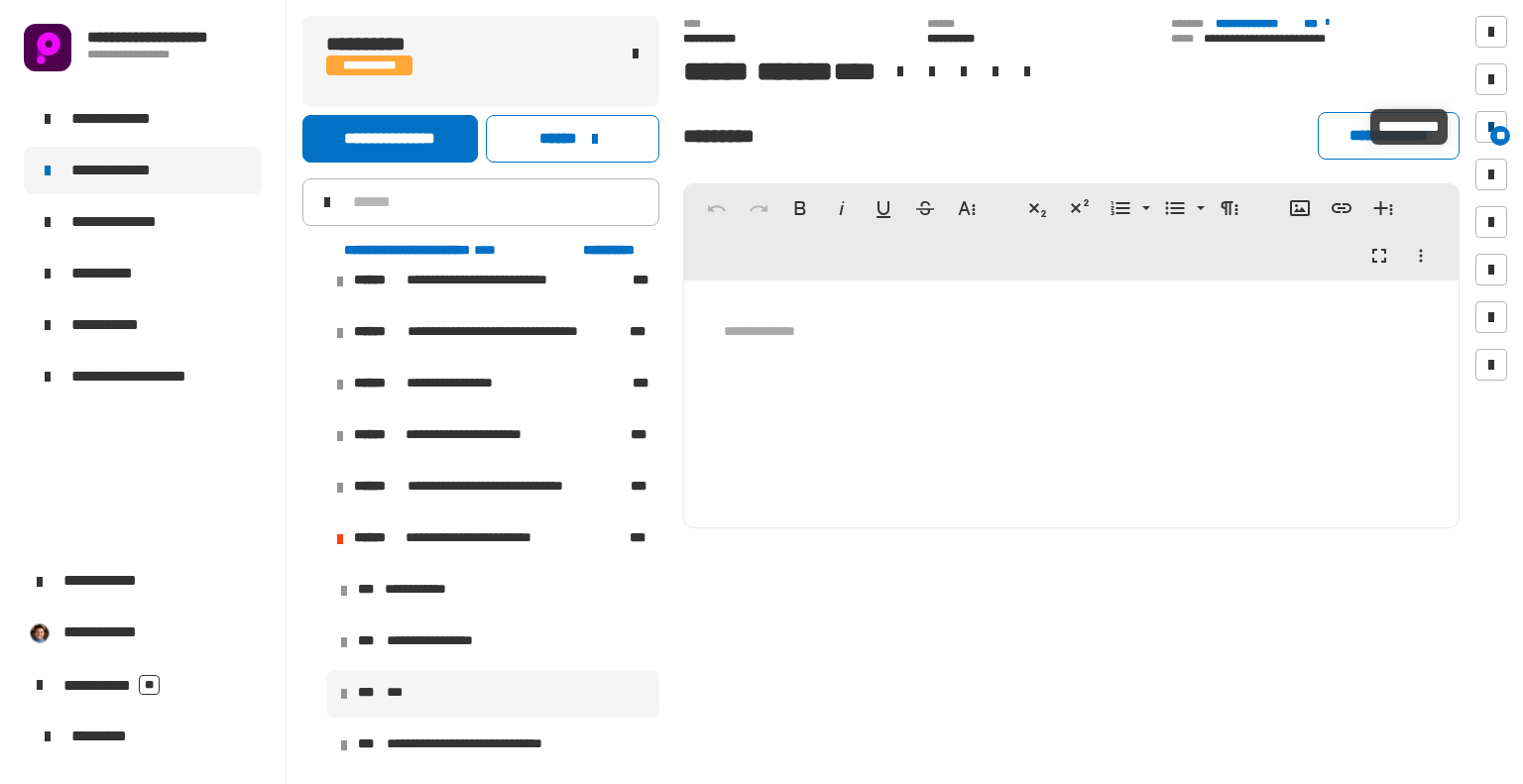 click at bounding box center [1491, 127] 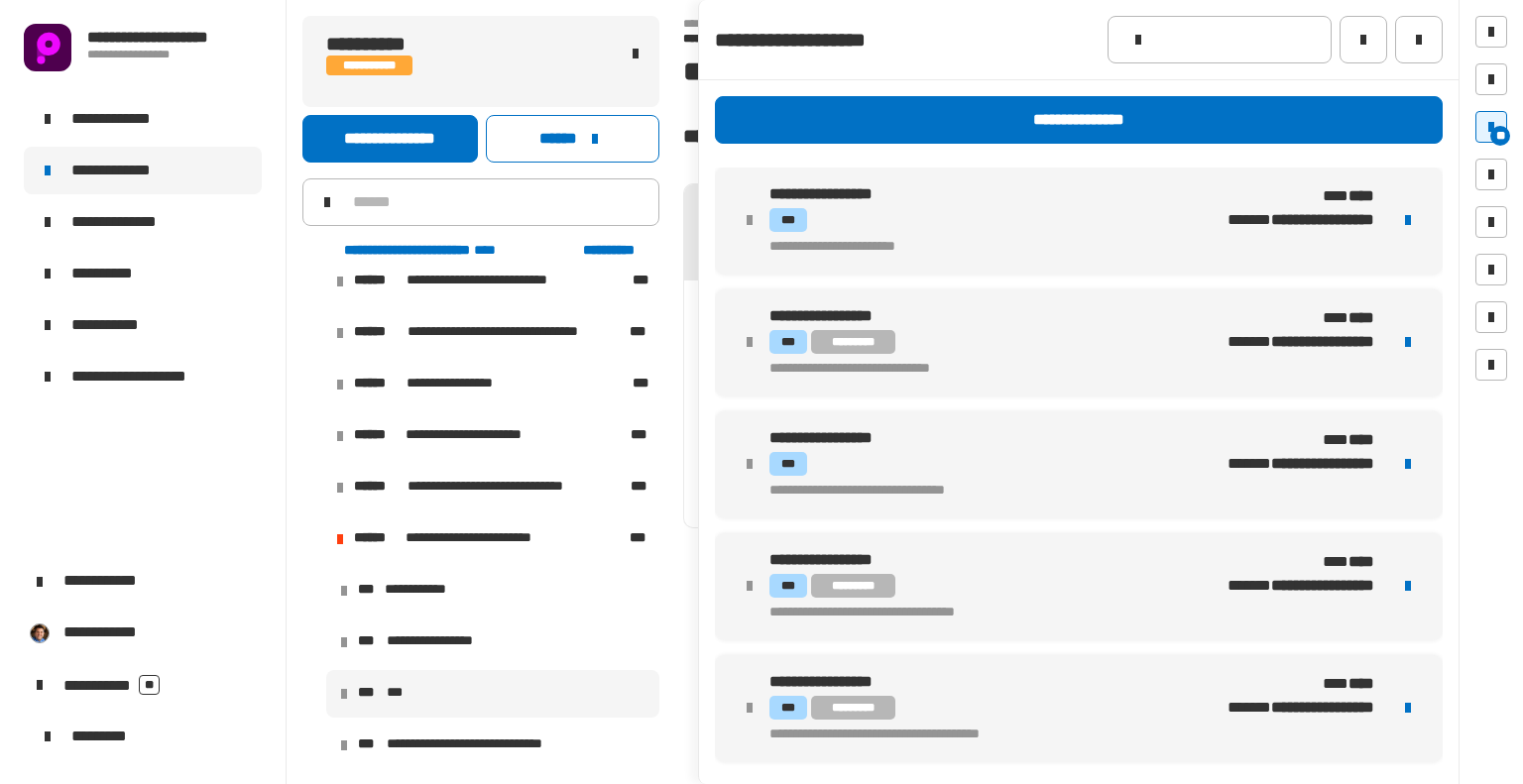 click on "***" at bounding box center [974, 464] 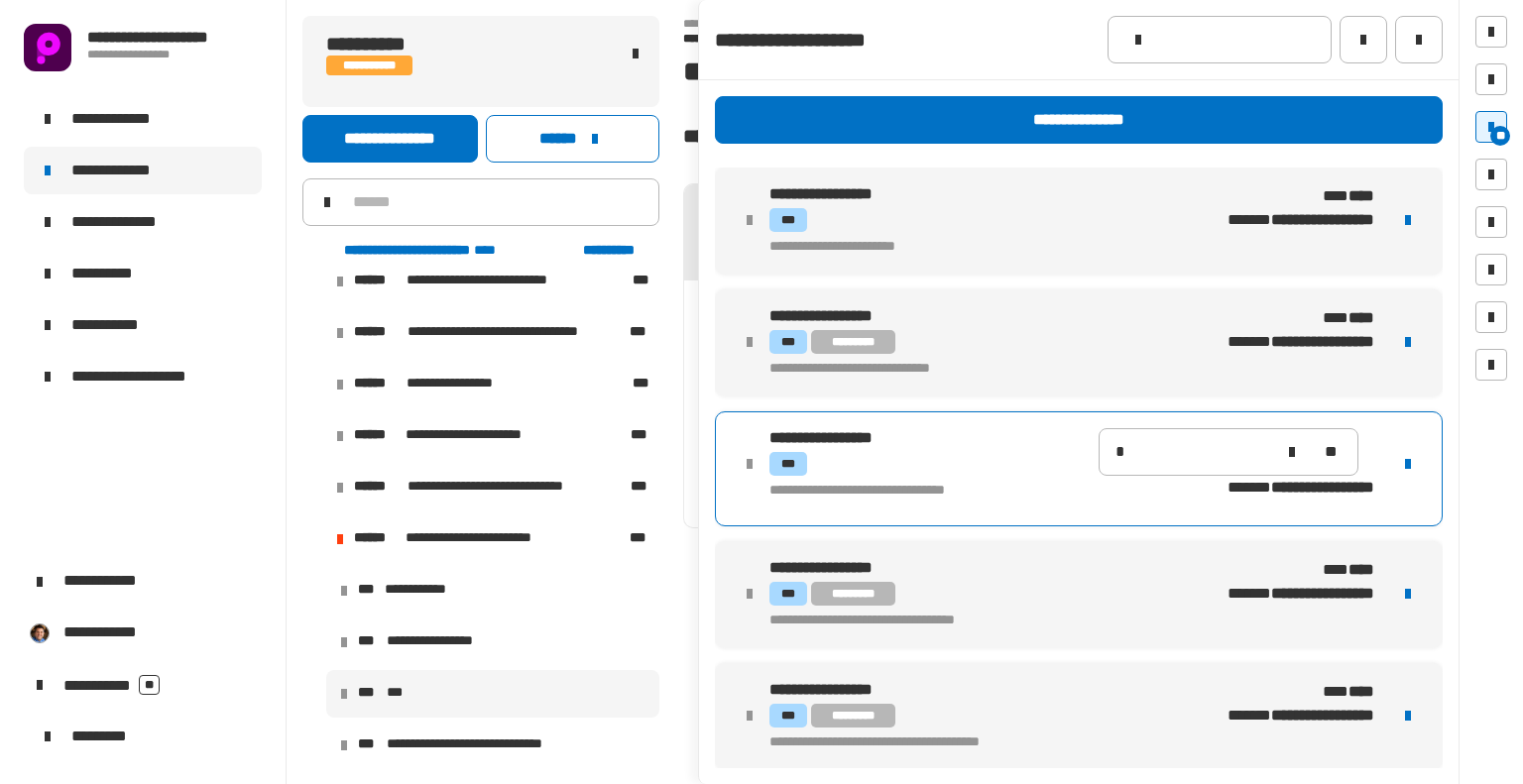 click at bounding box center [1408, 464] 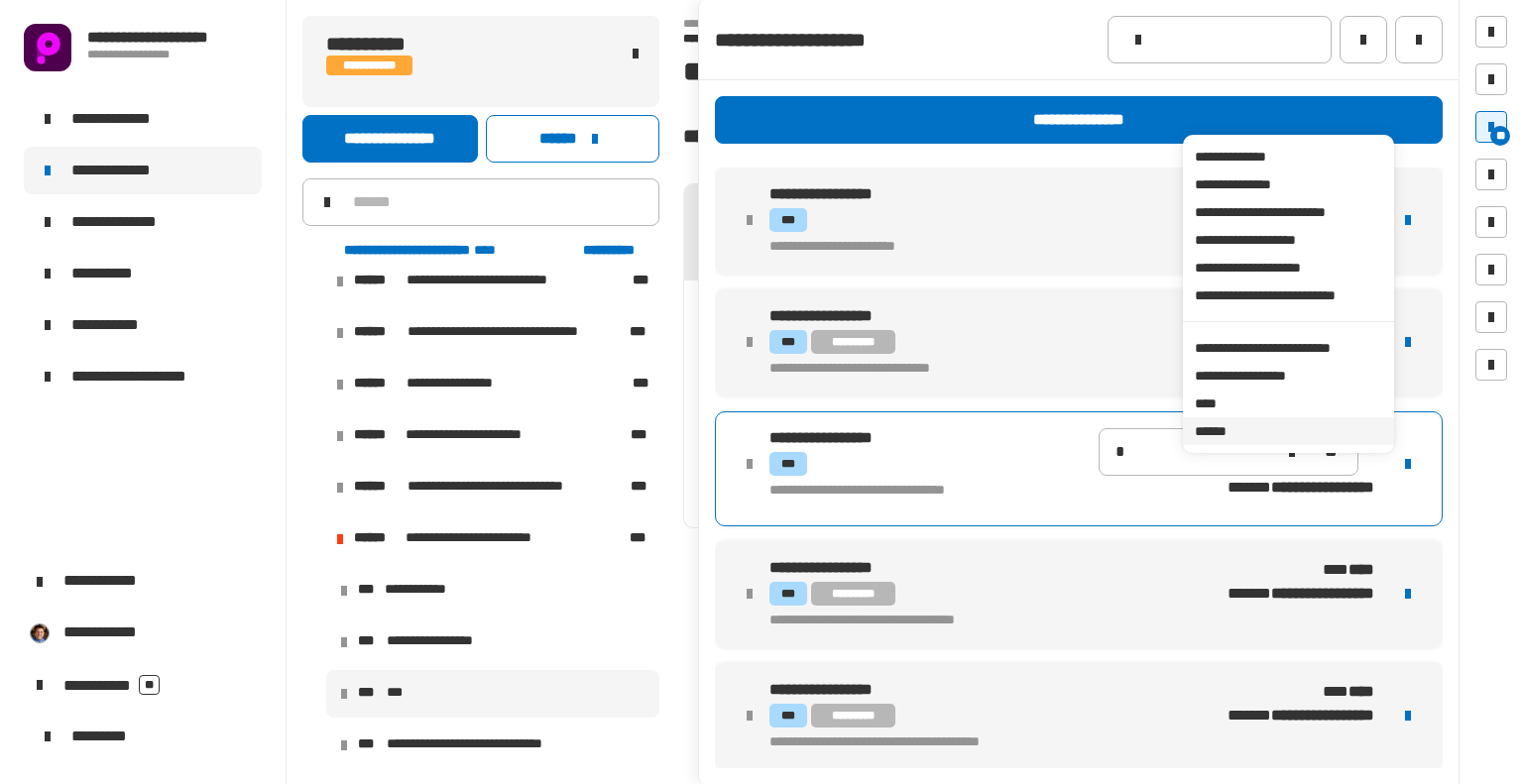 click on "******" at bounding box center [1288, 431] 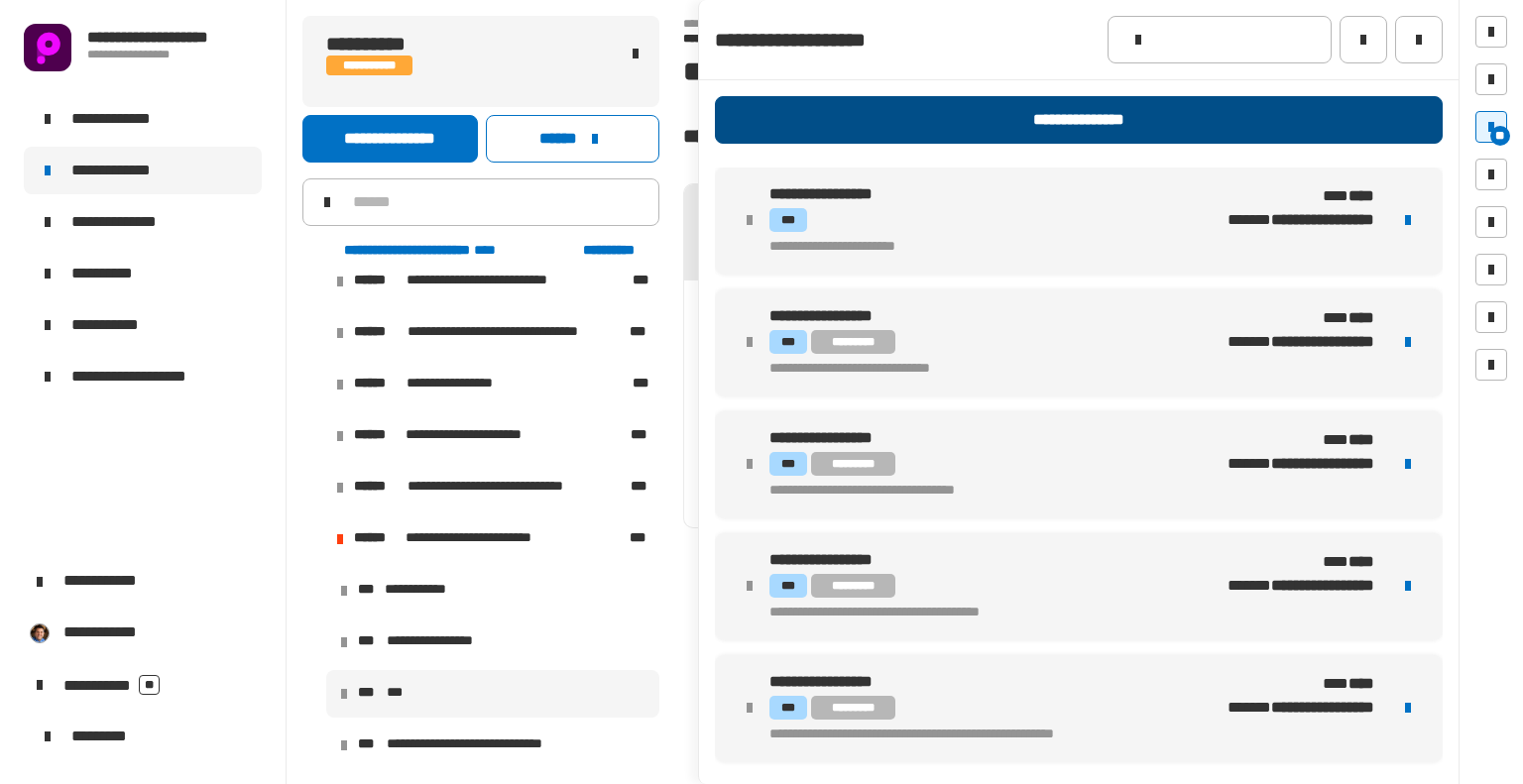 click on "**********" 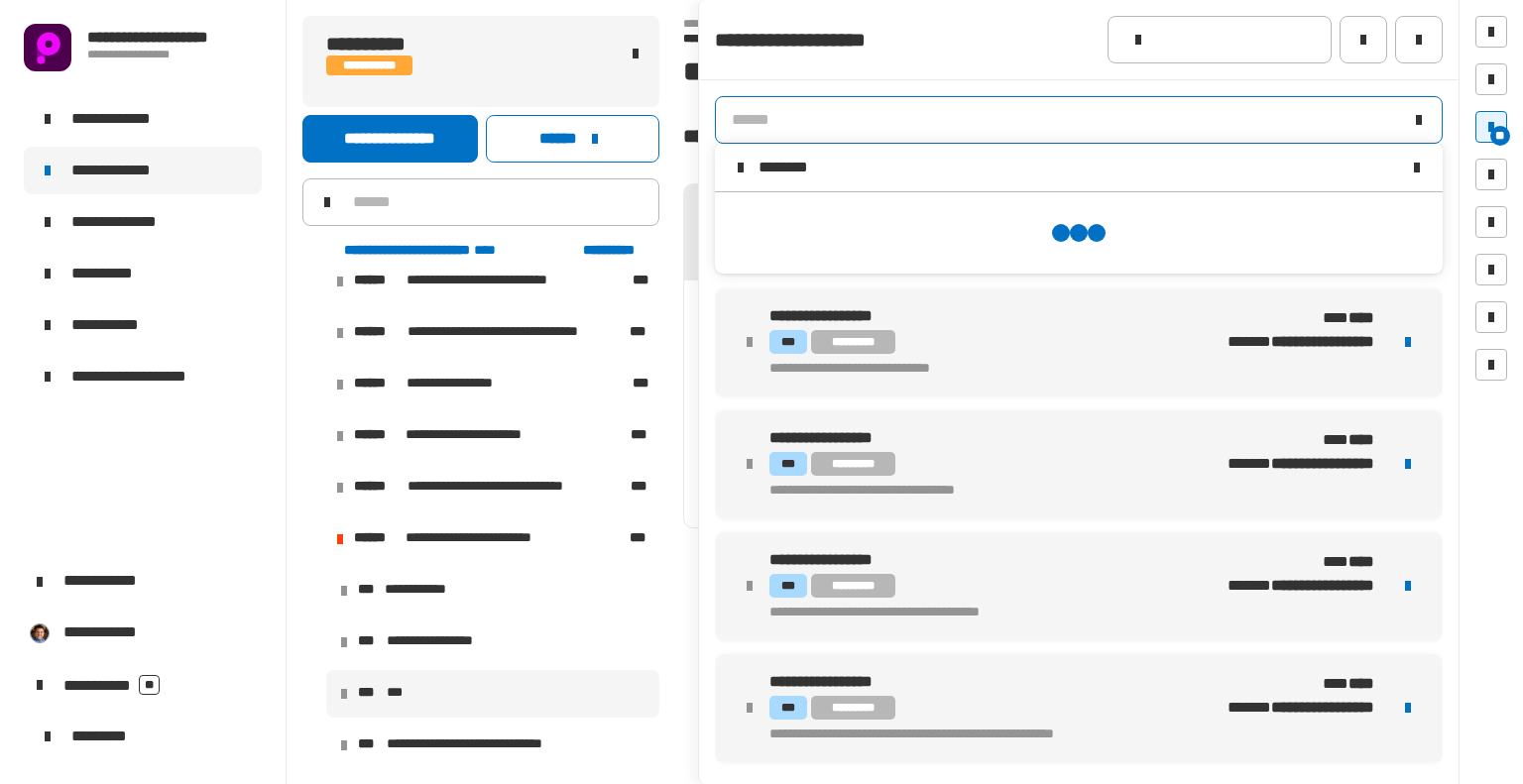 scroll, scrollTop: 0, scrollLeft: 0, axis: both 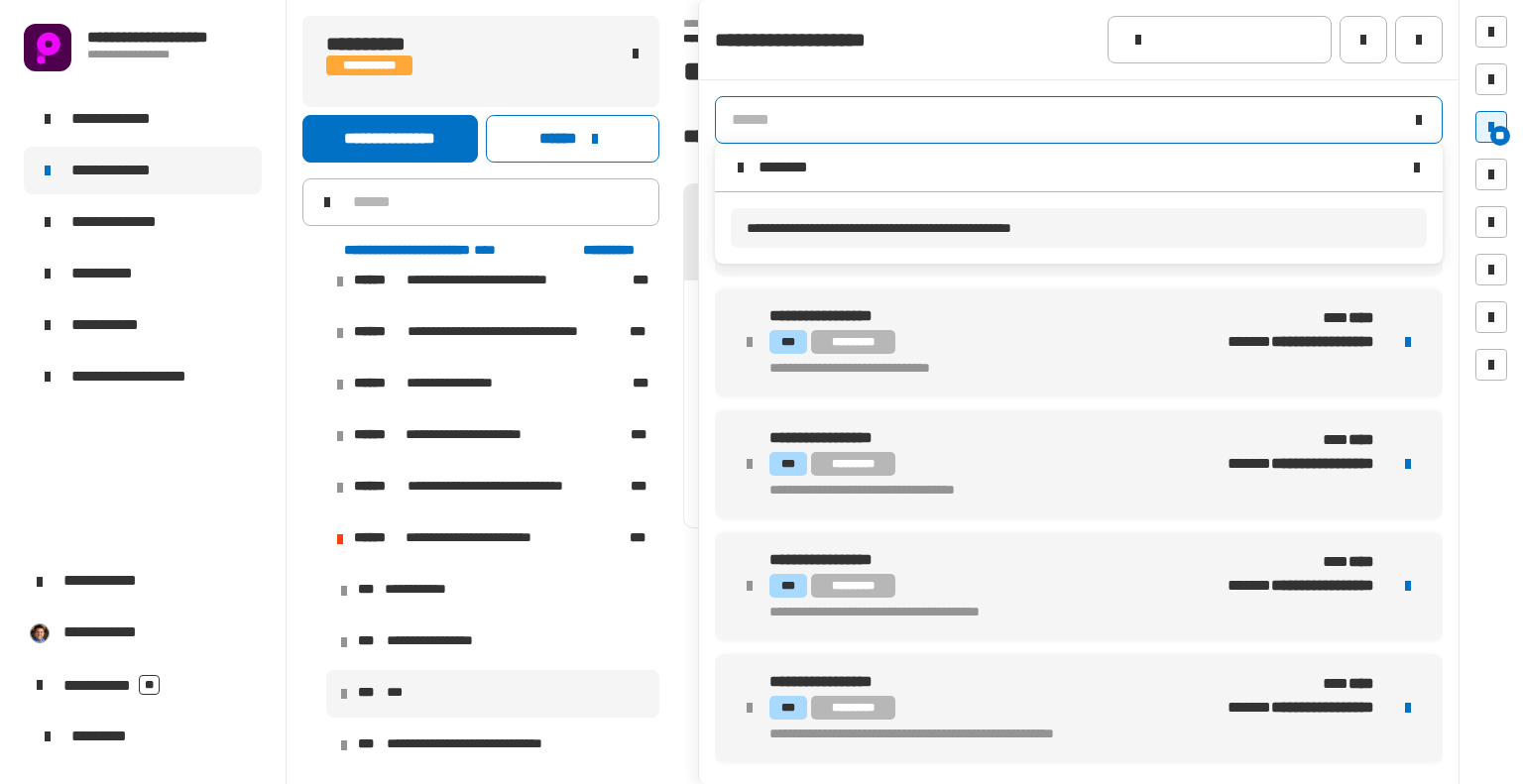 type on "********" 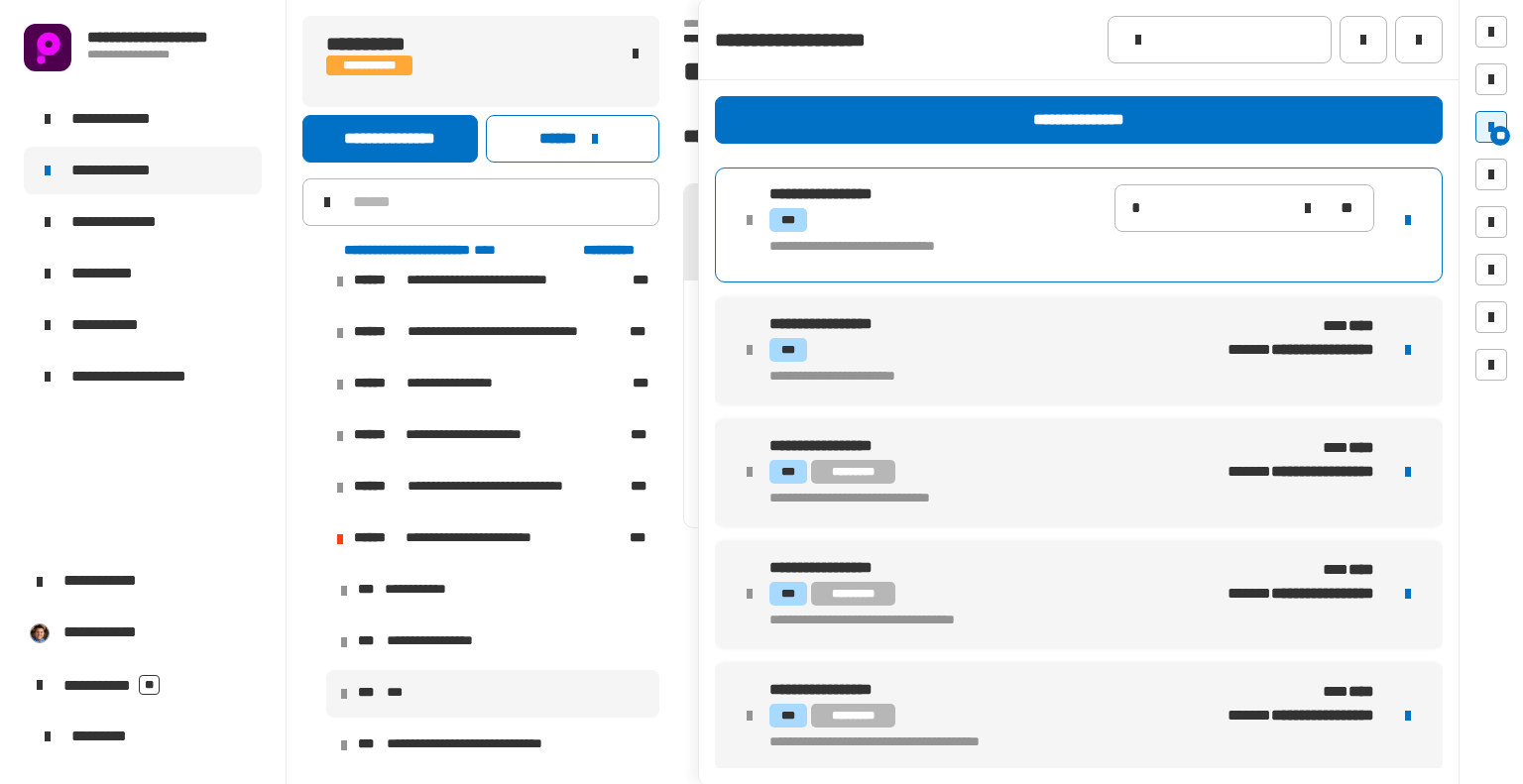drag, startPoint x: 1142, startPoint y: 211, endPoint x: 1041, endPoint y: 205, distance: 101.178061 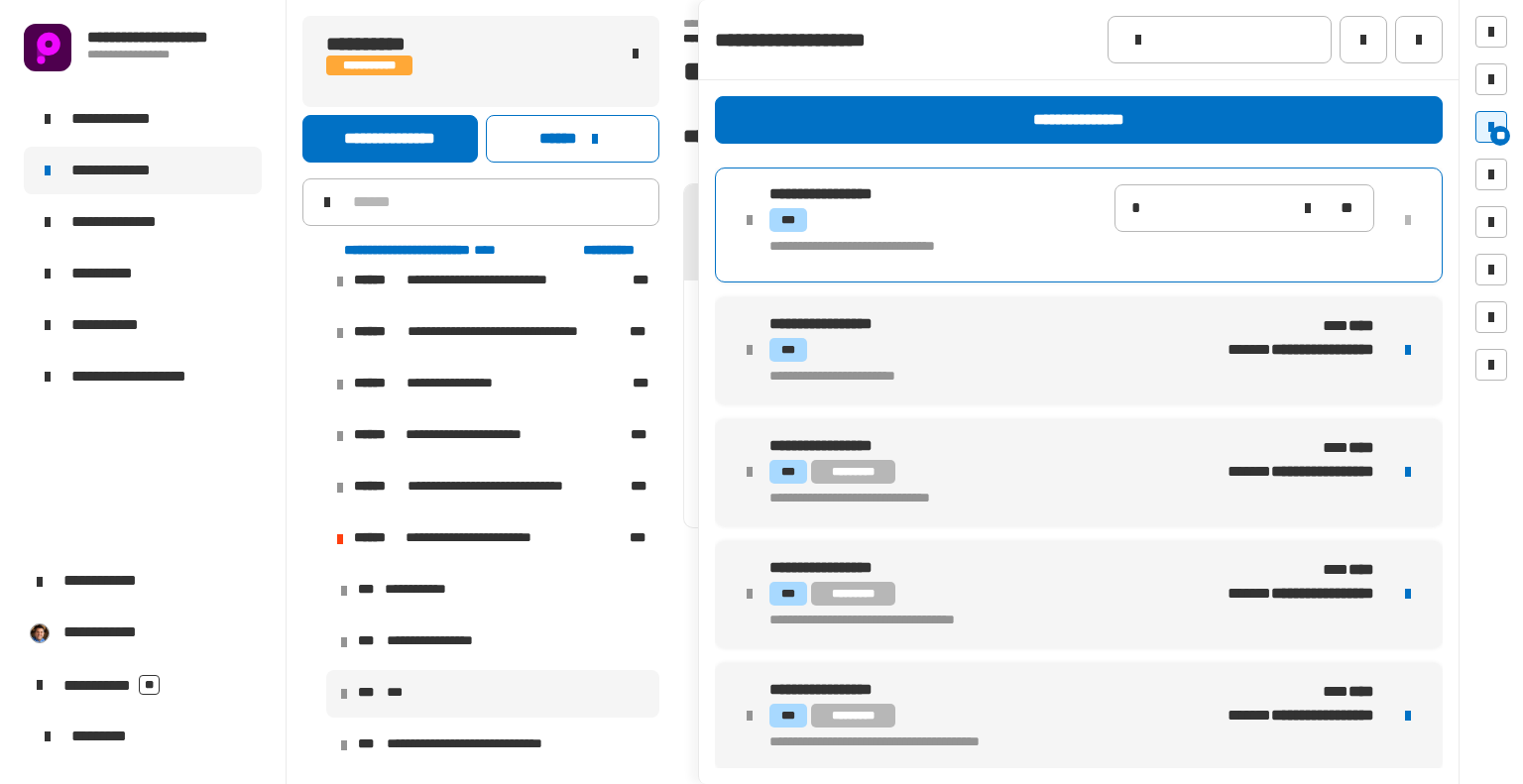 type on "*" 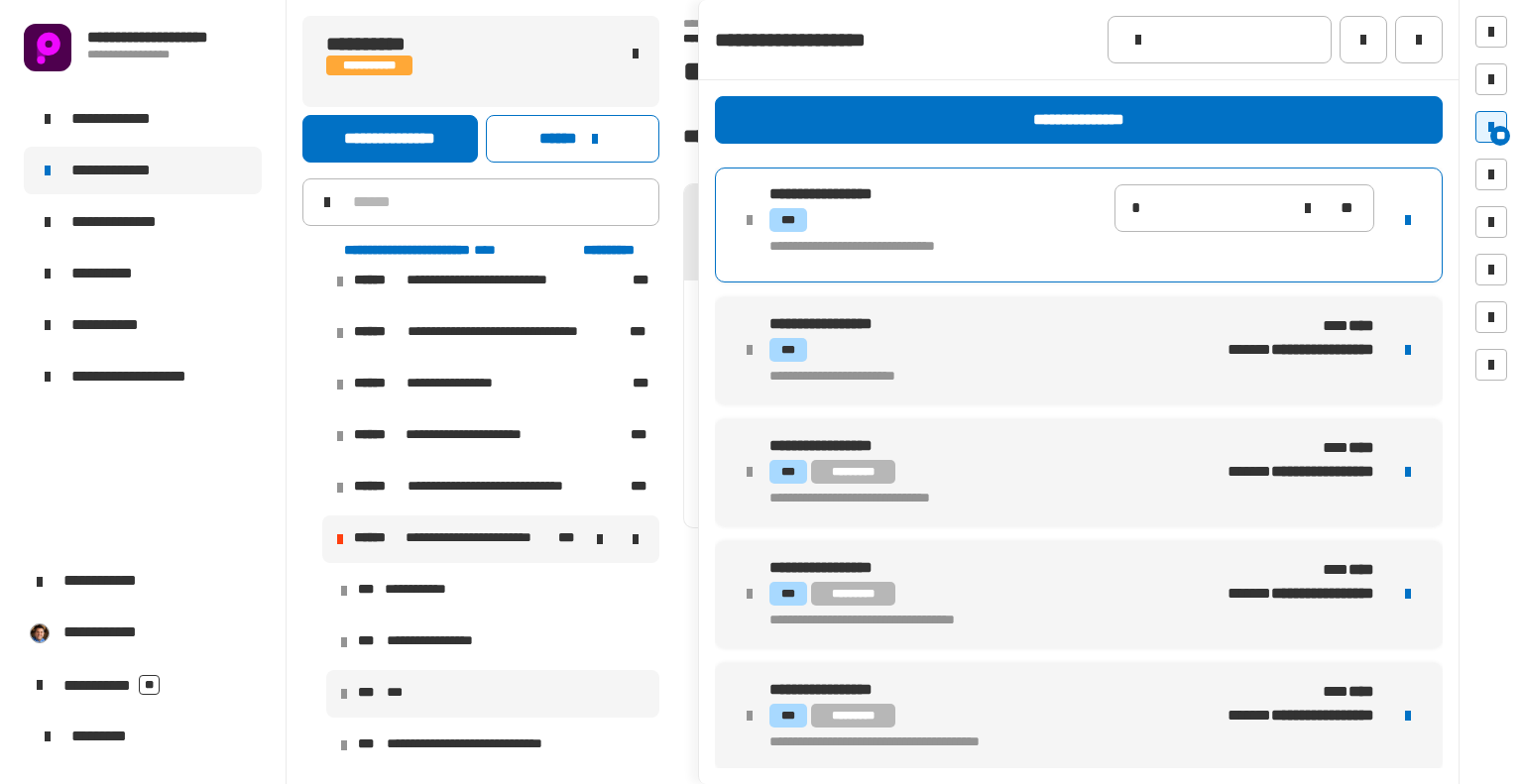 click on "**********" at bounding box center (480, 539) 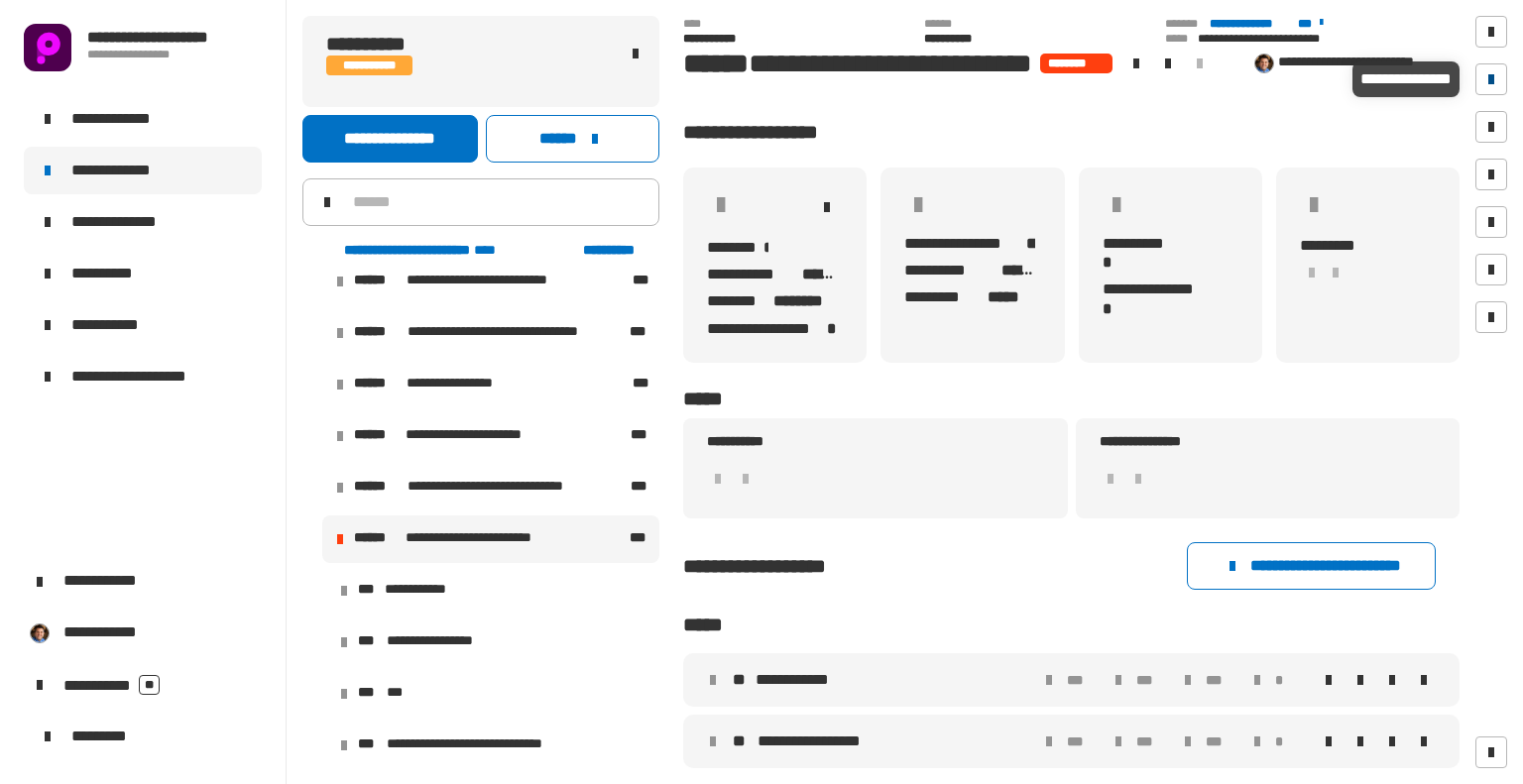 click at bounding box center [1491, 79] 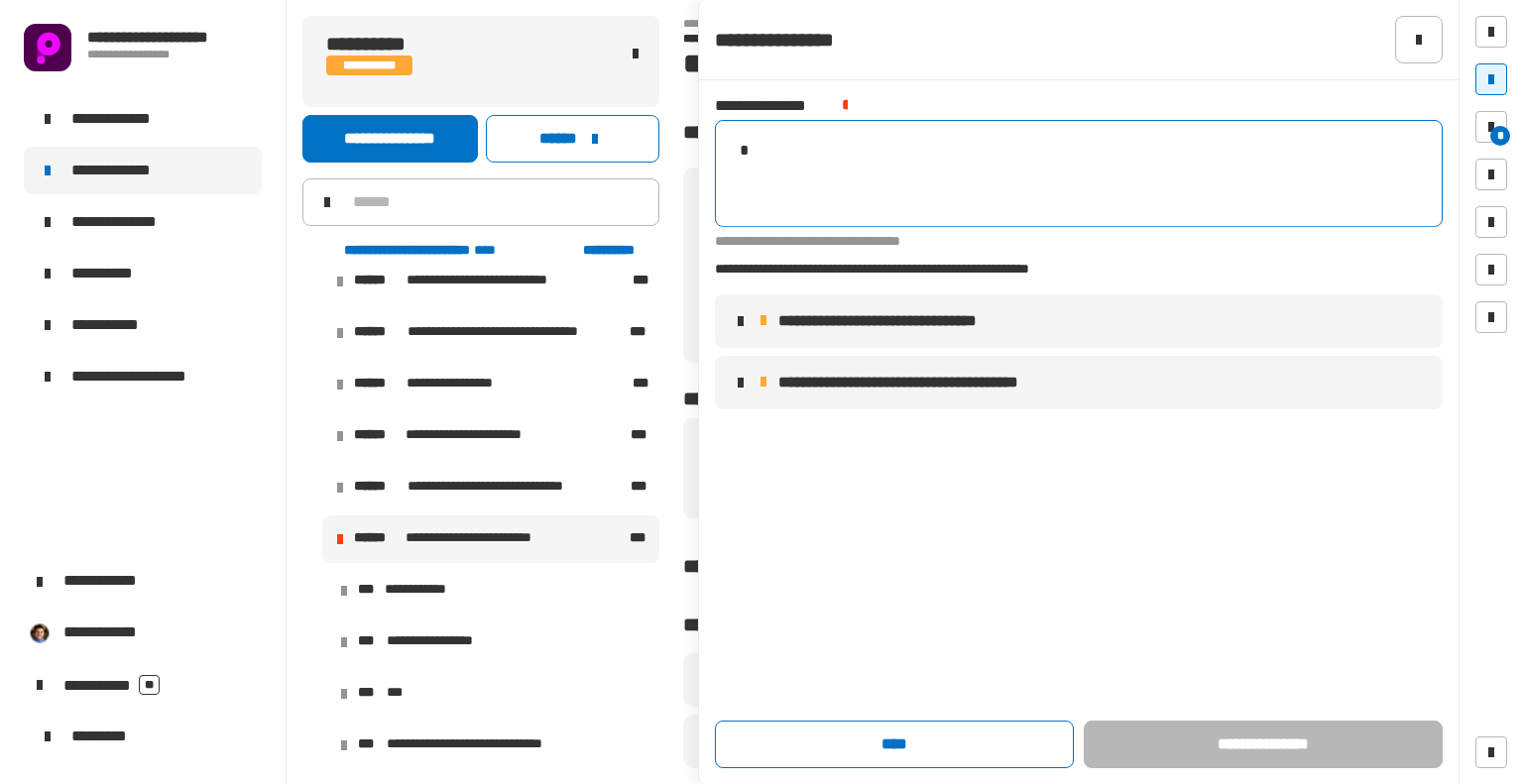 click on "**********" 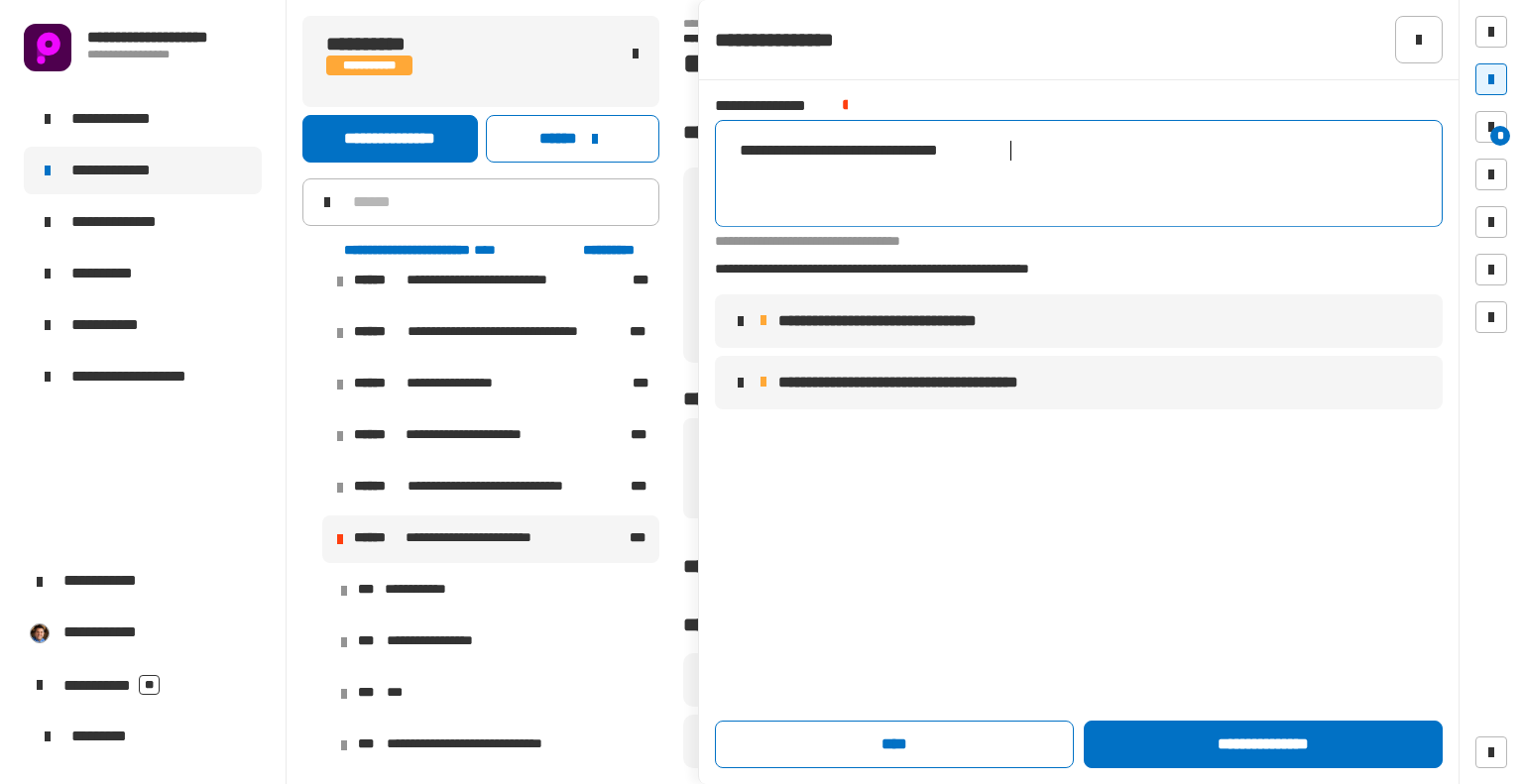 scroll, scrollTop: 0, scrollLeft: 238, axis: horizontal 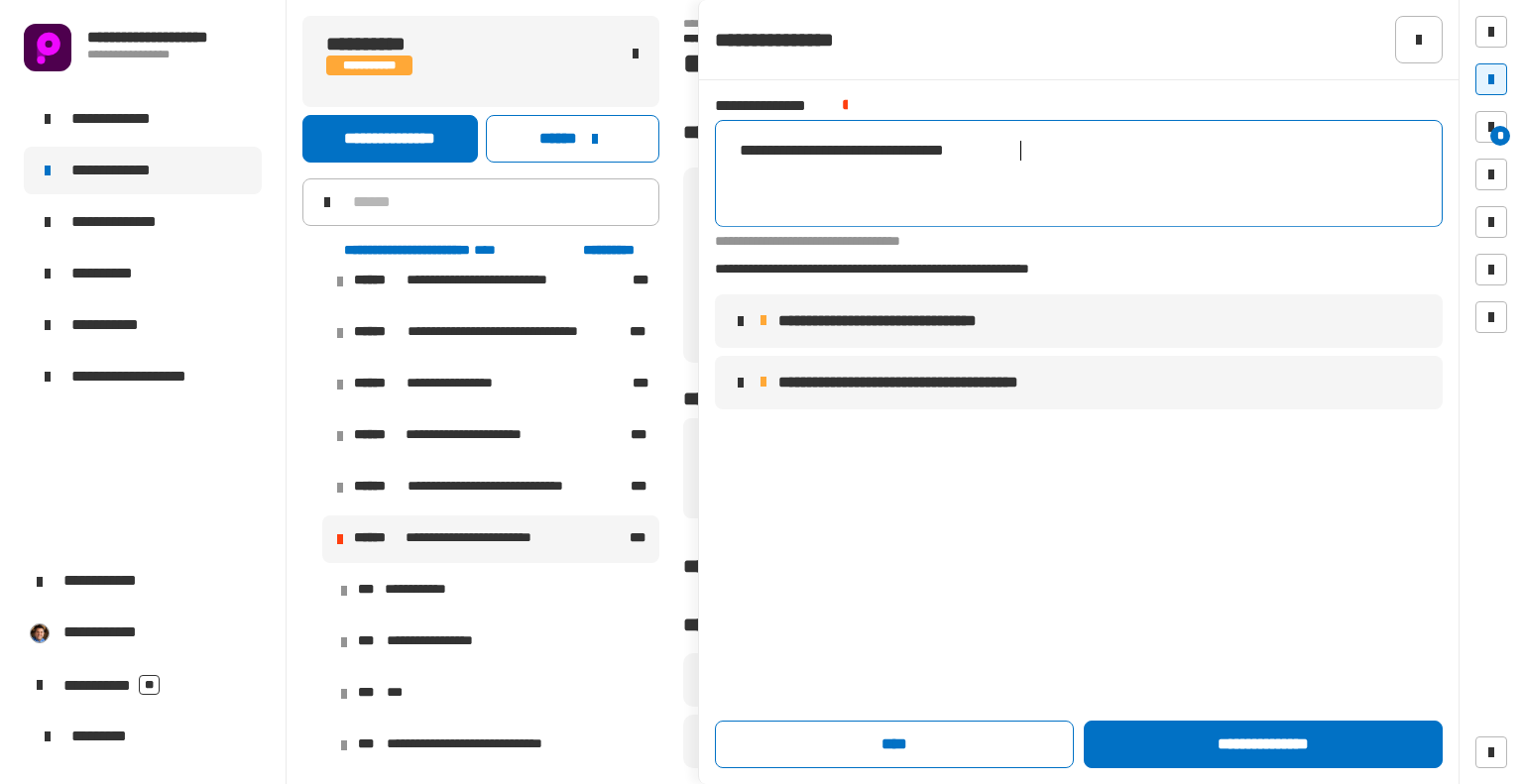 type on "**********" 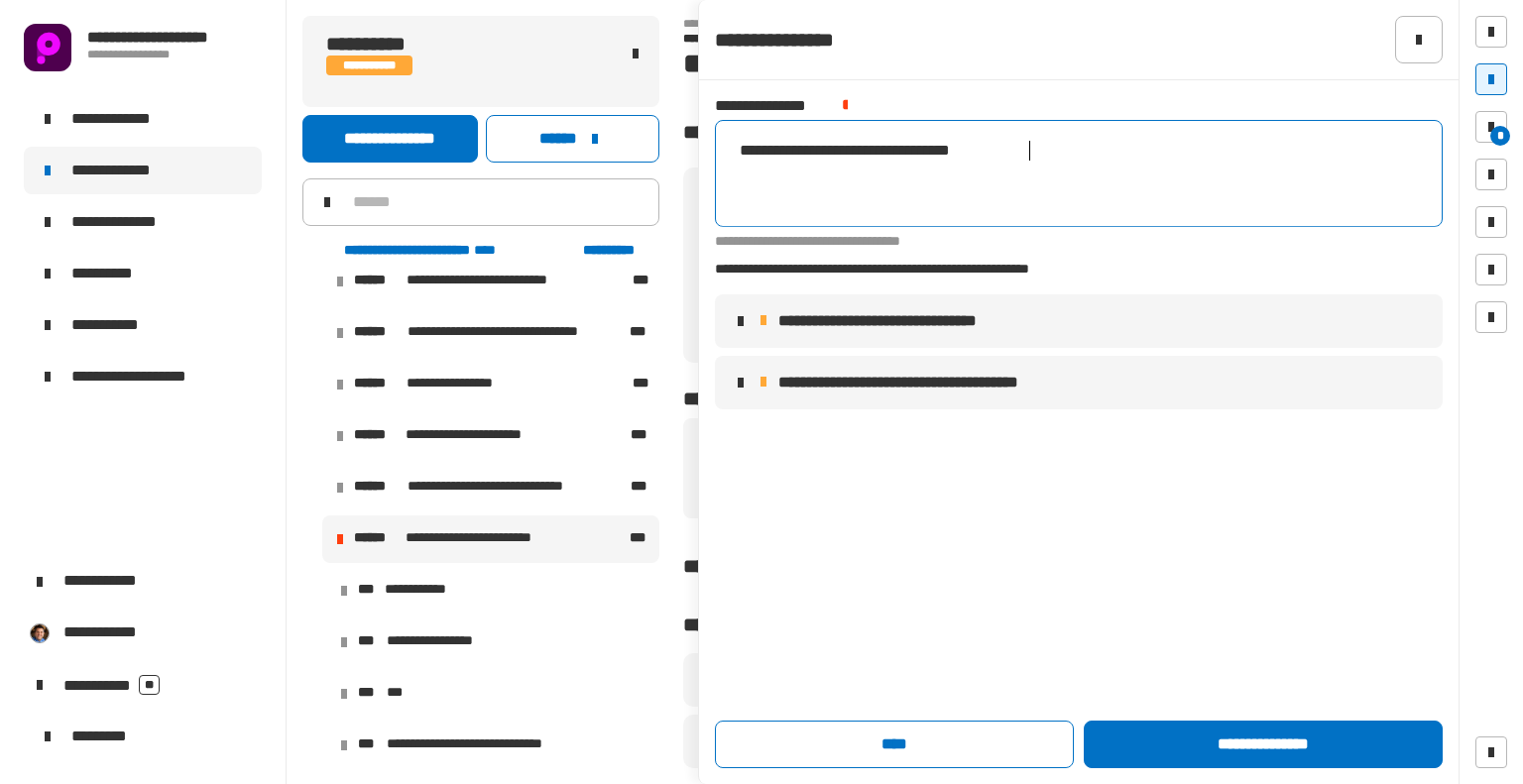 click on "**********" 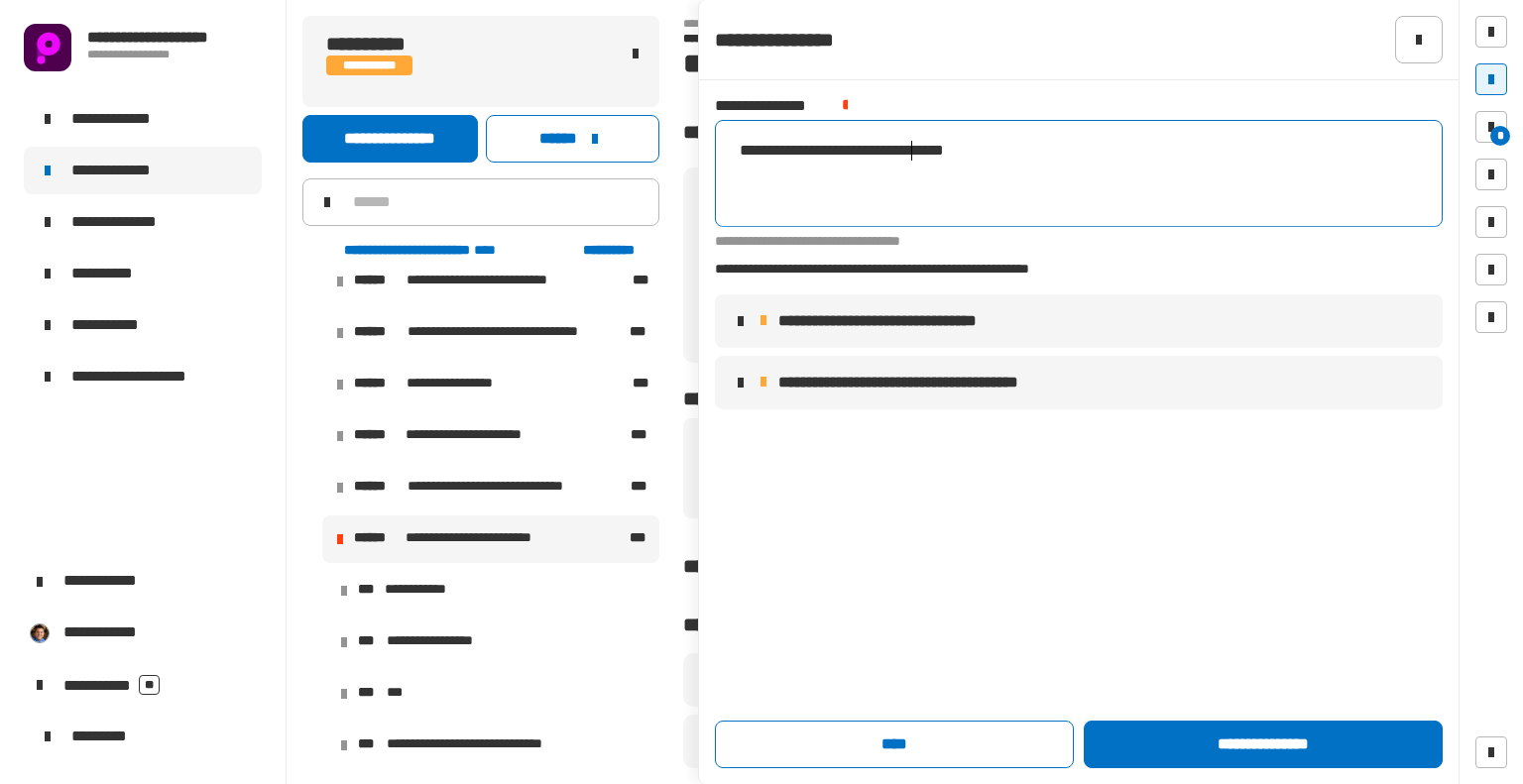 type on "*" 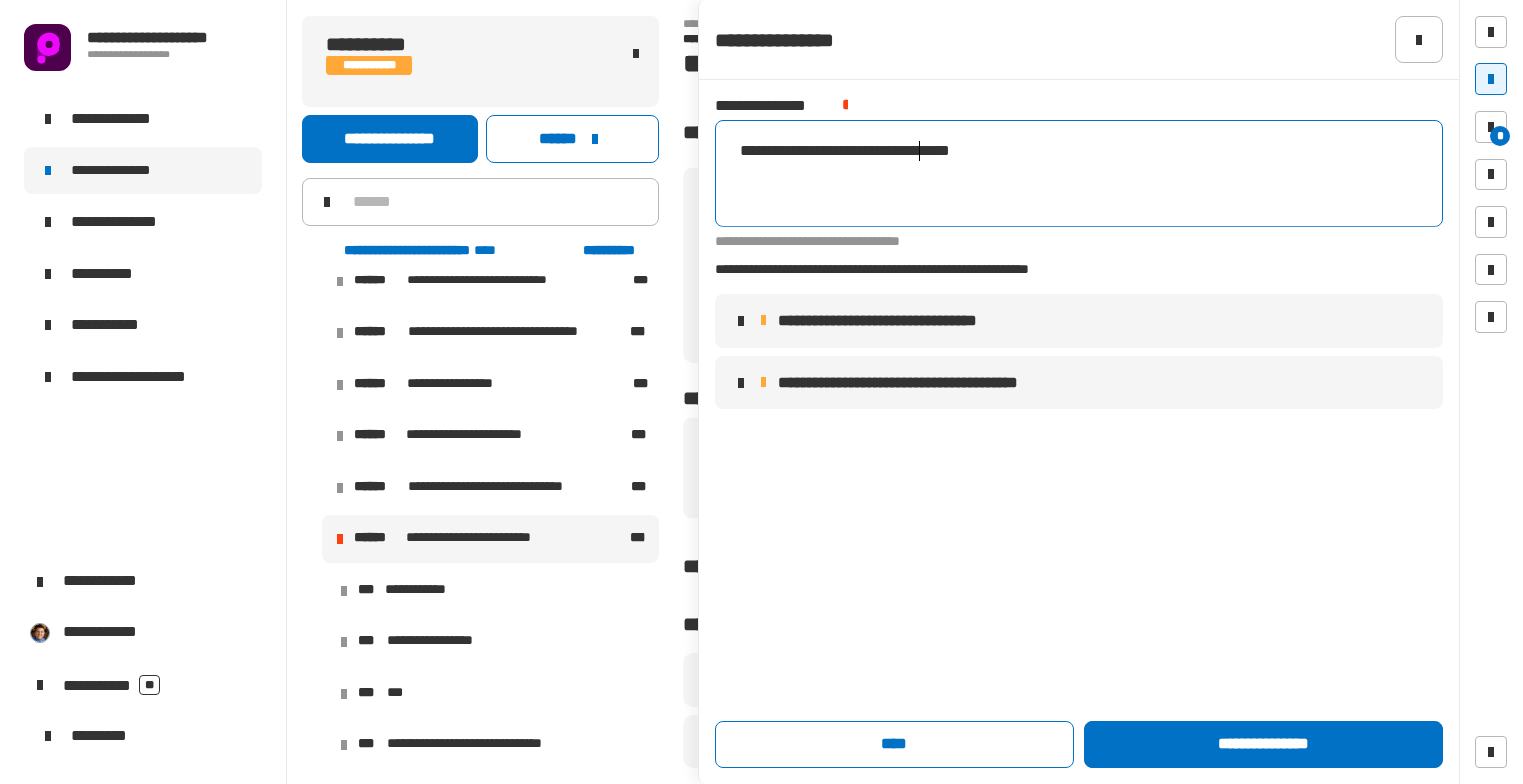 type 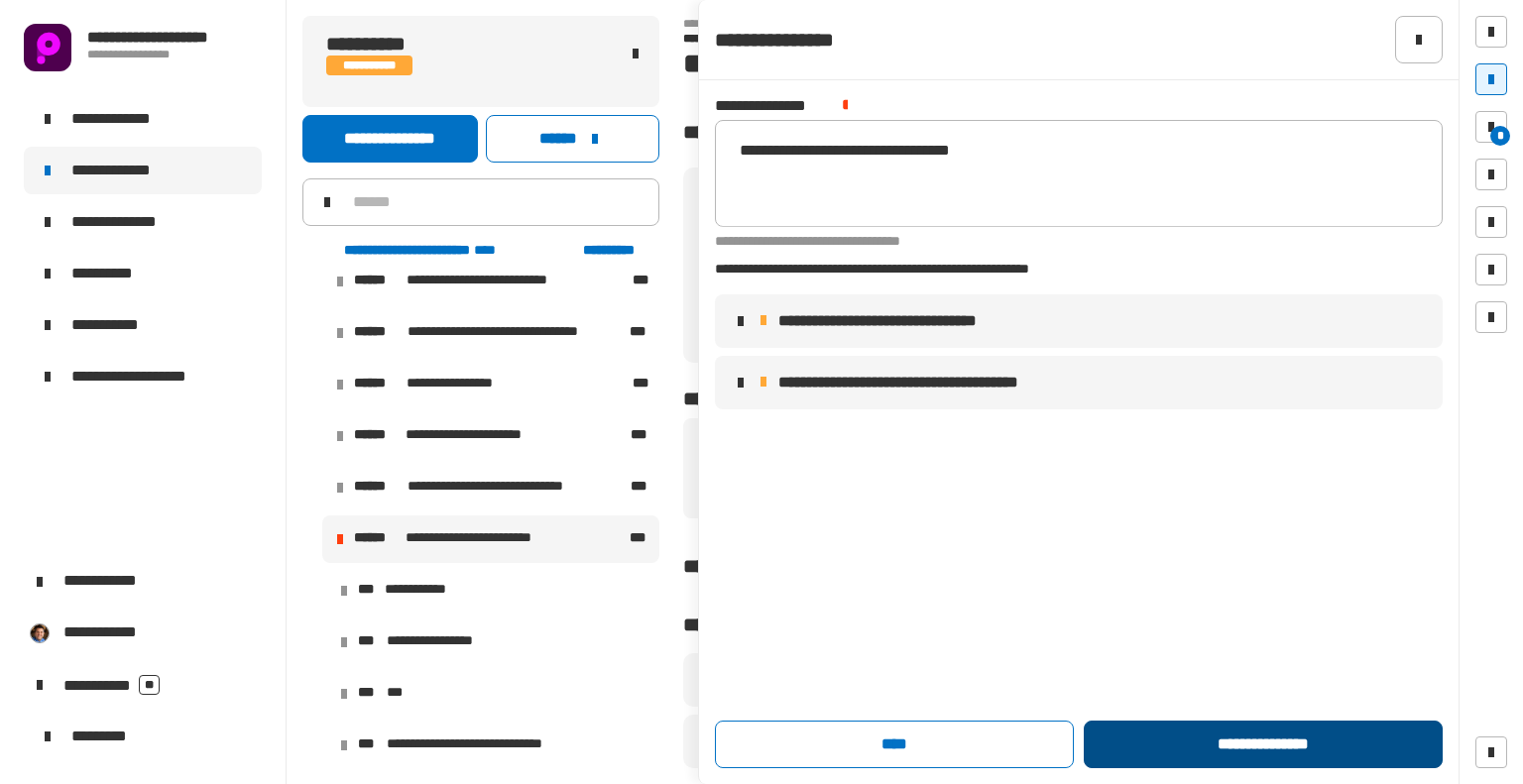 click on "**********" 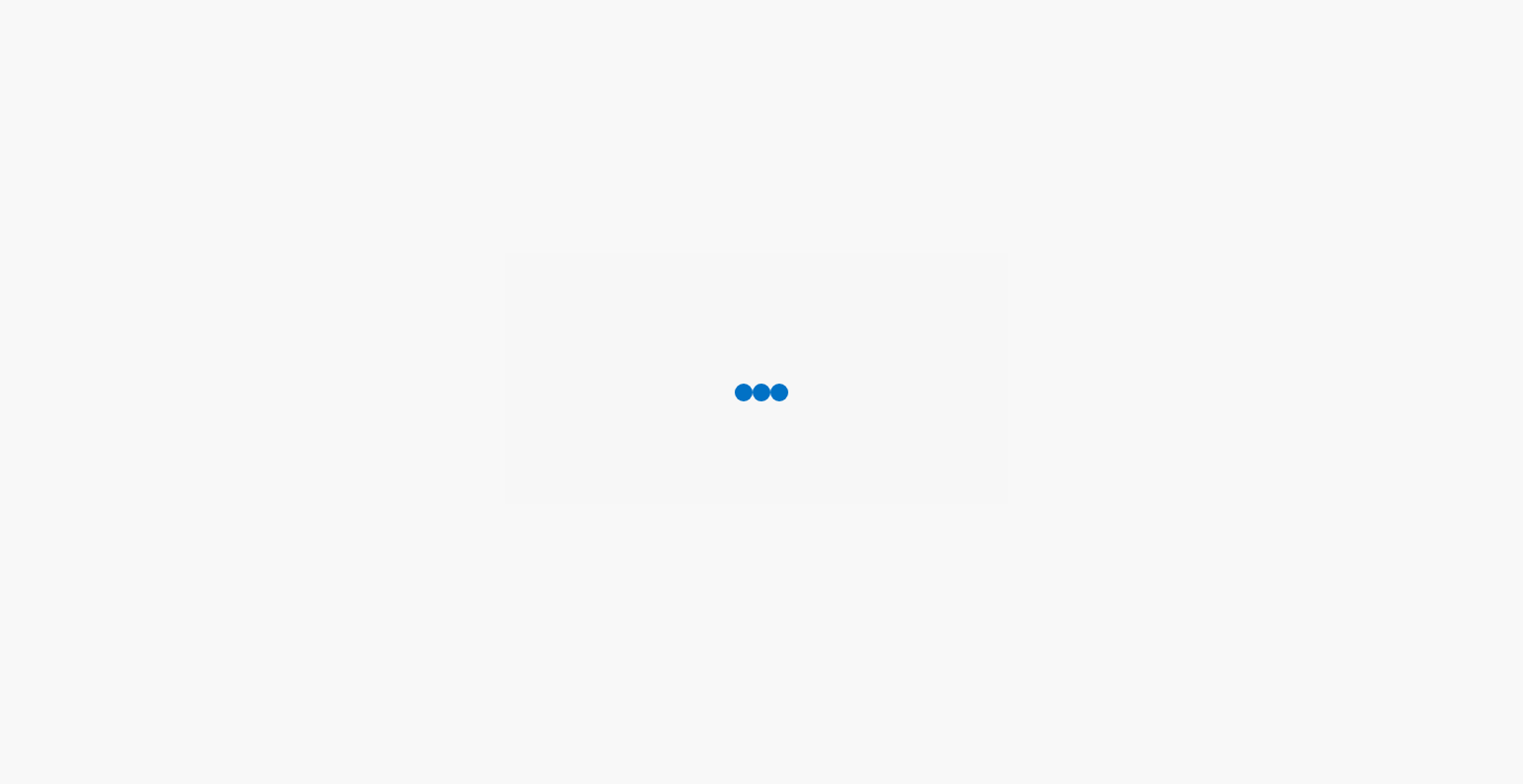 scroll, scrollTop: 0, scrollLeft: 0, axis: both 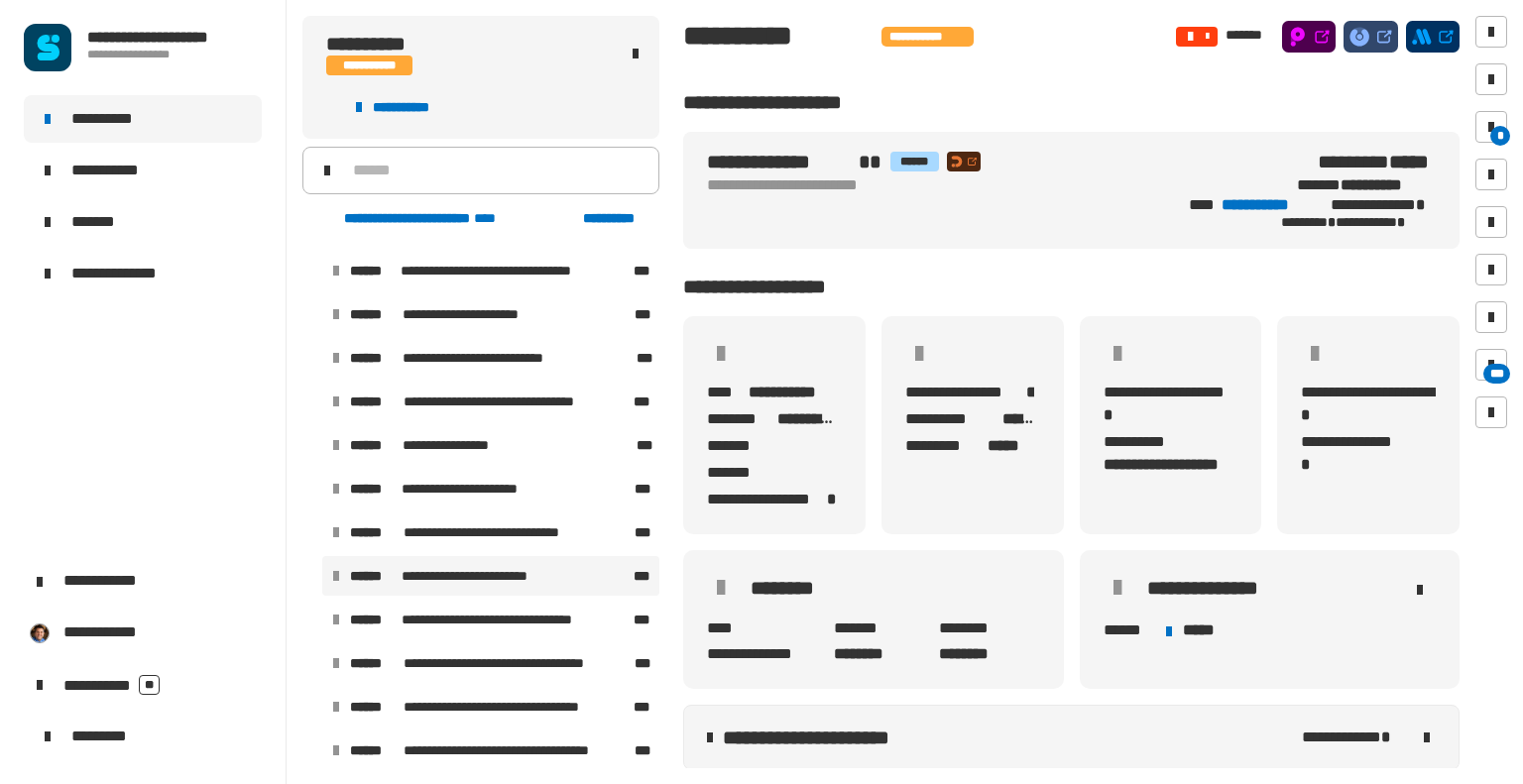 click on "**********" at bounding box center [481, 576] 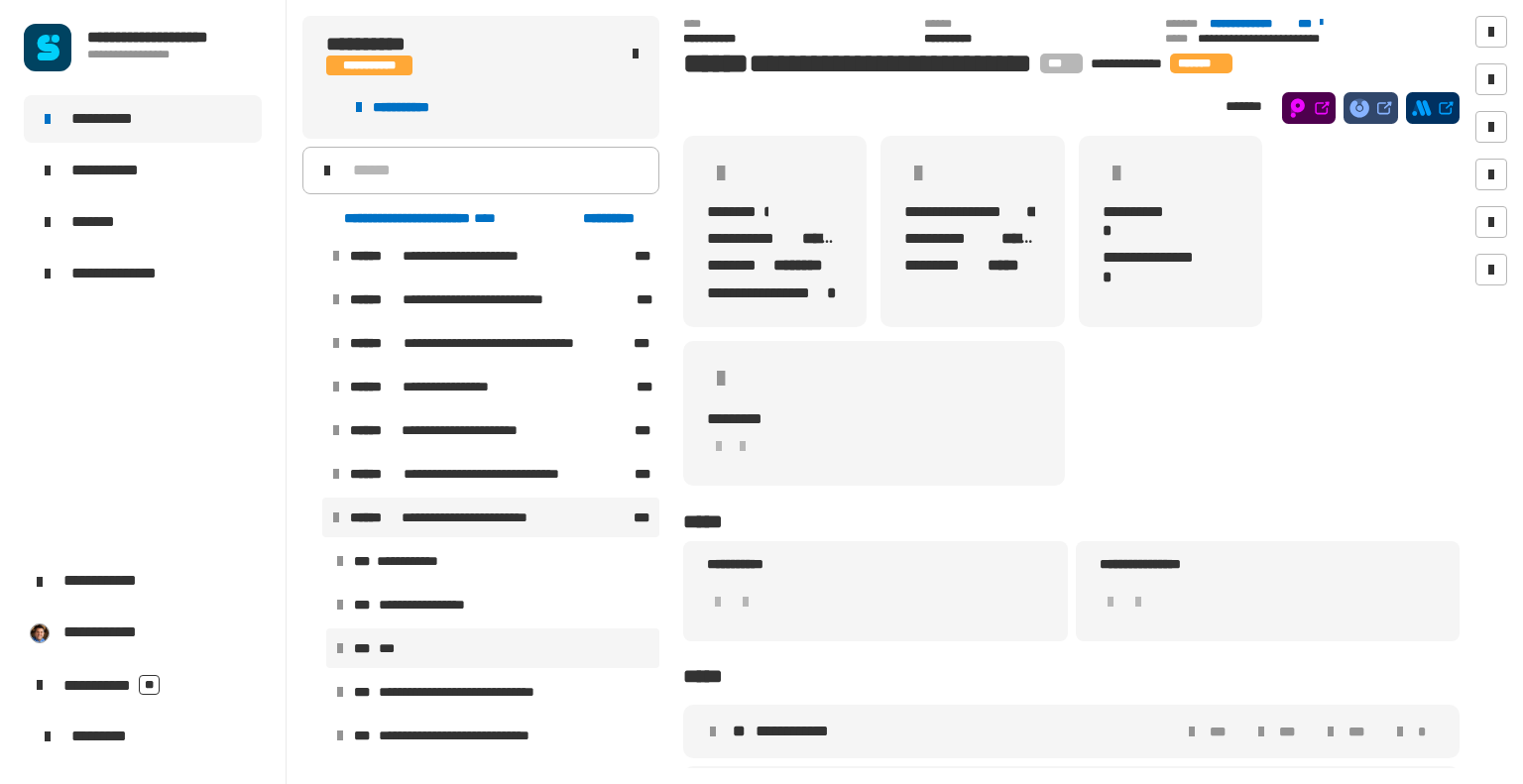 click on "*** ***" at bounding box center [493, 648] 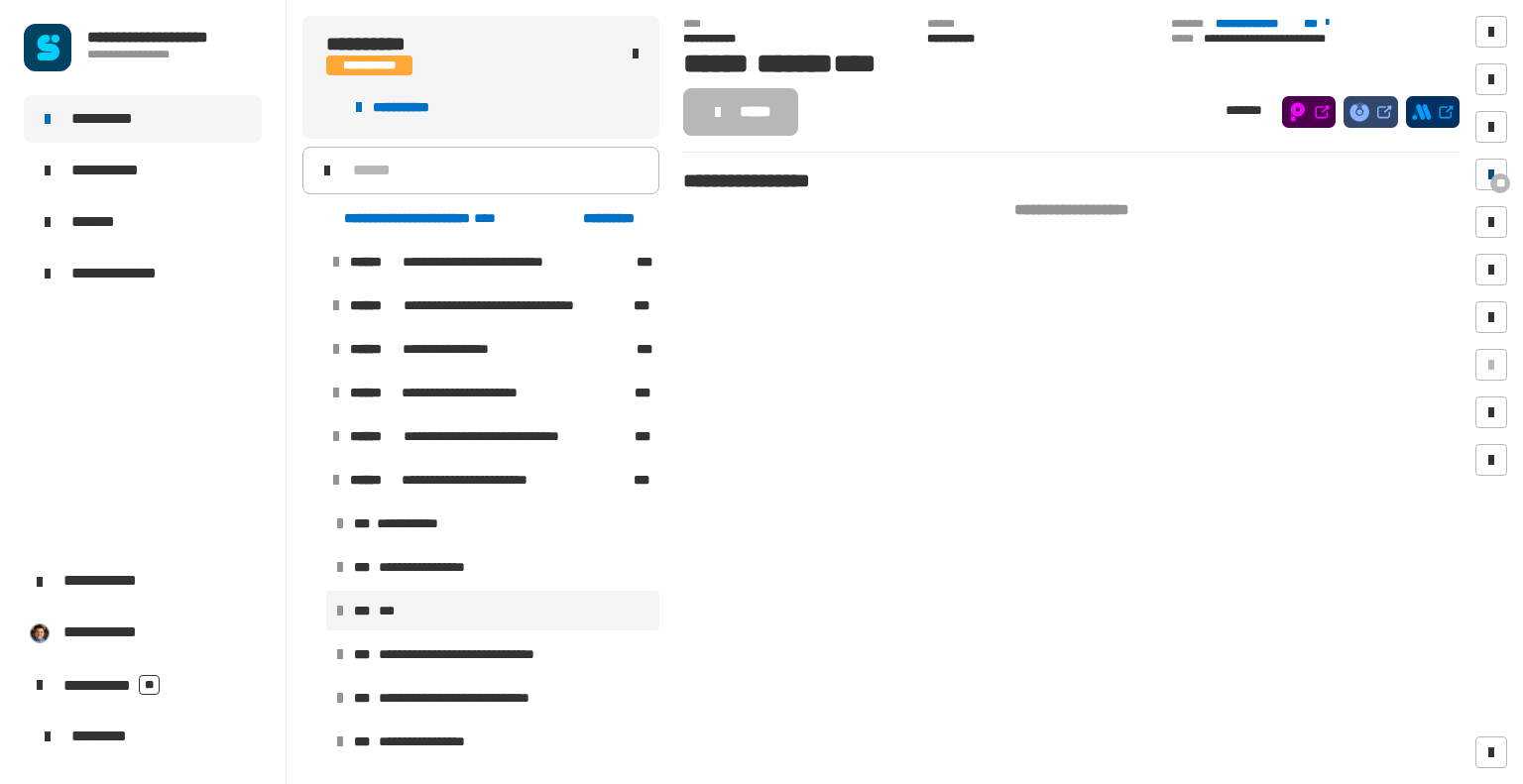 click at bounding box center (1491, 174) 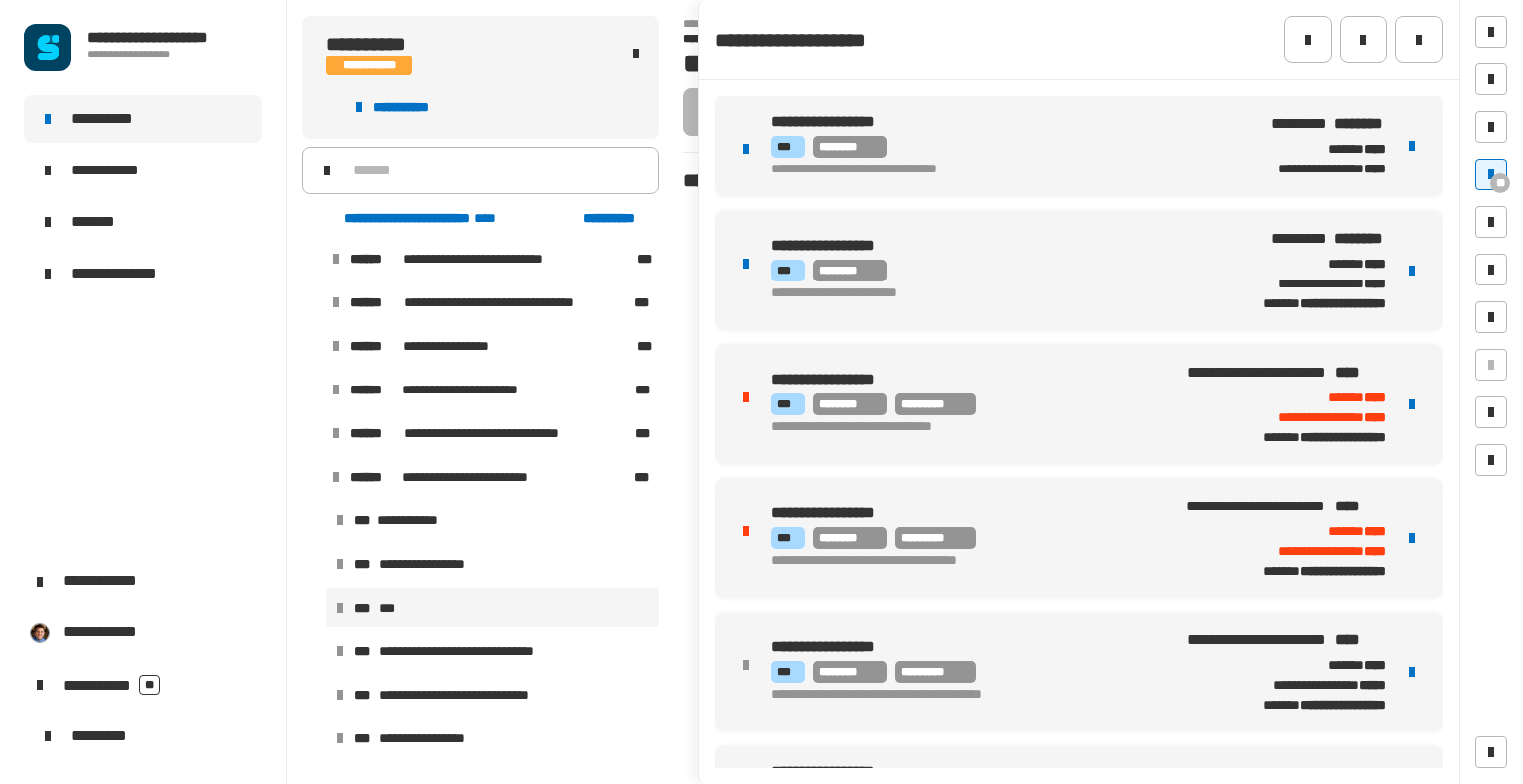 scroll, scrollTop: 1879, scrollLeft: 0, axis: vertical 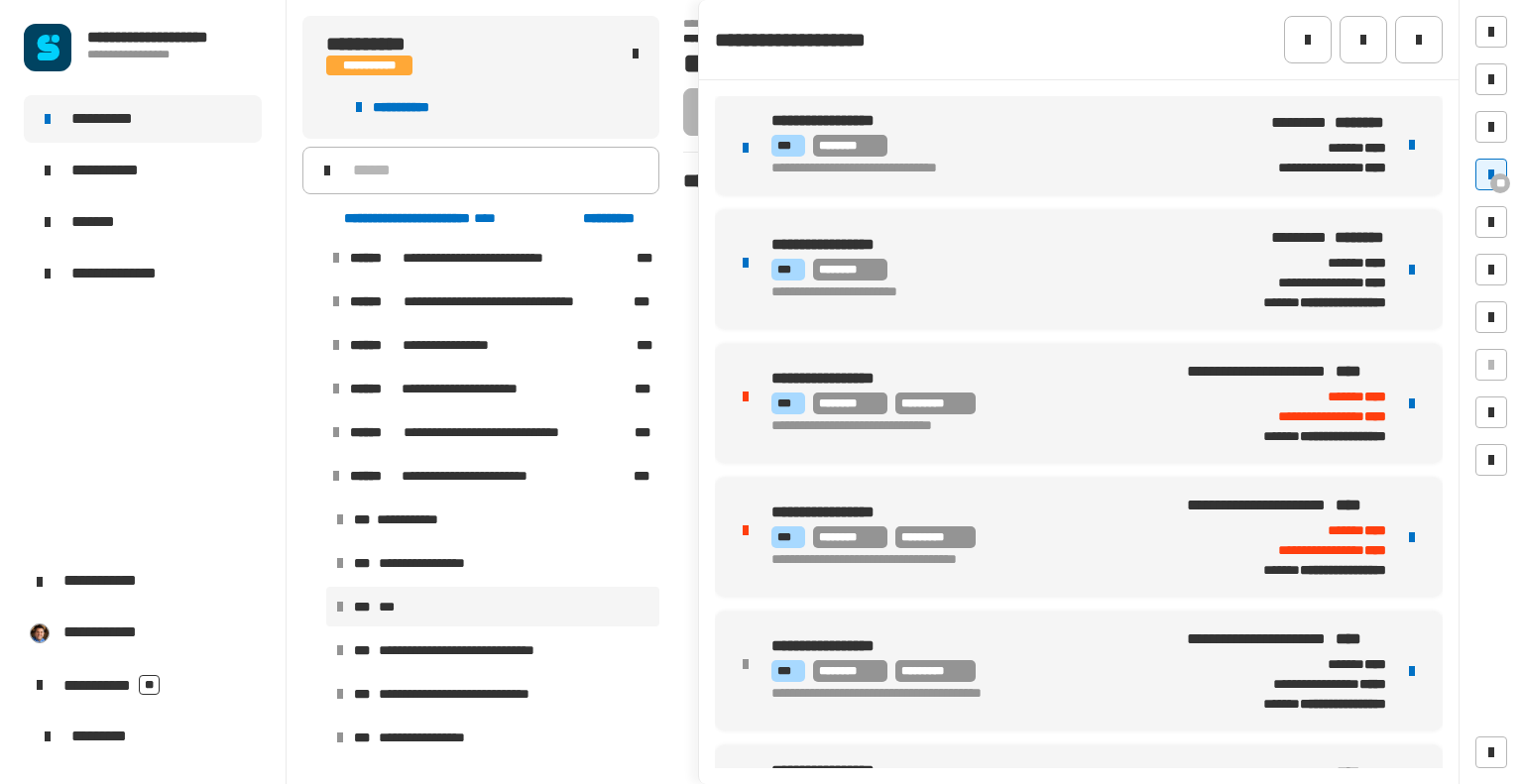 click on "**********" 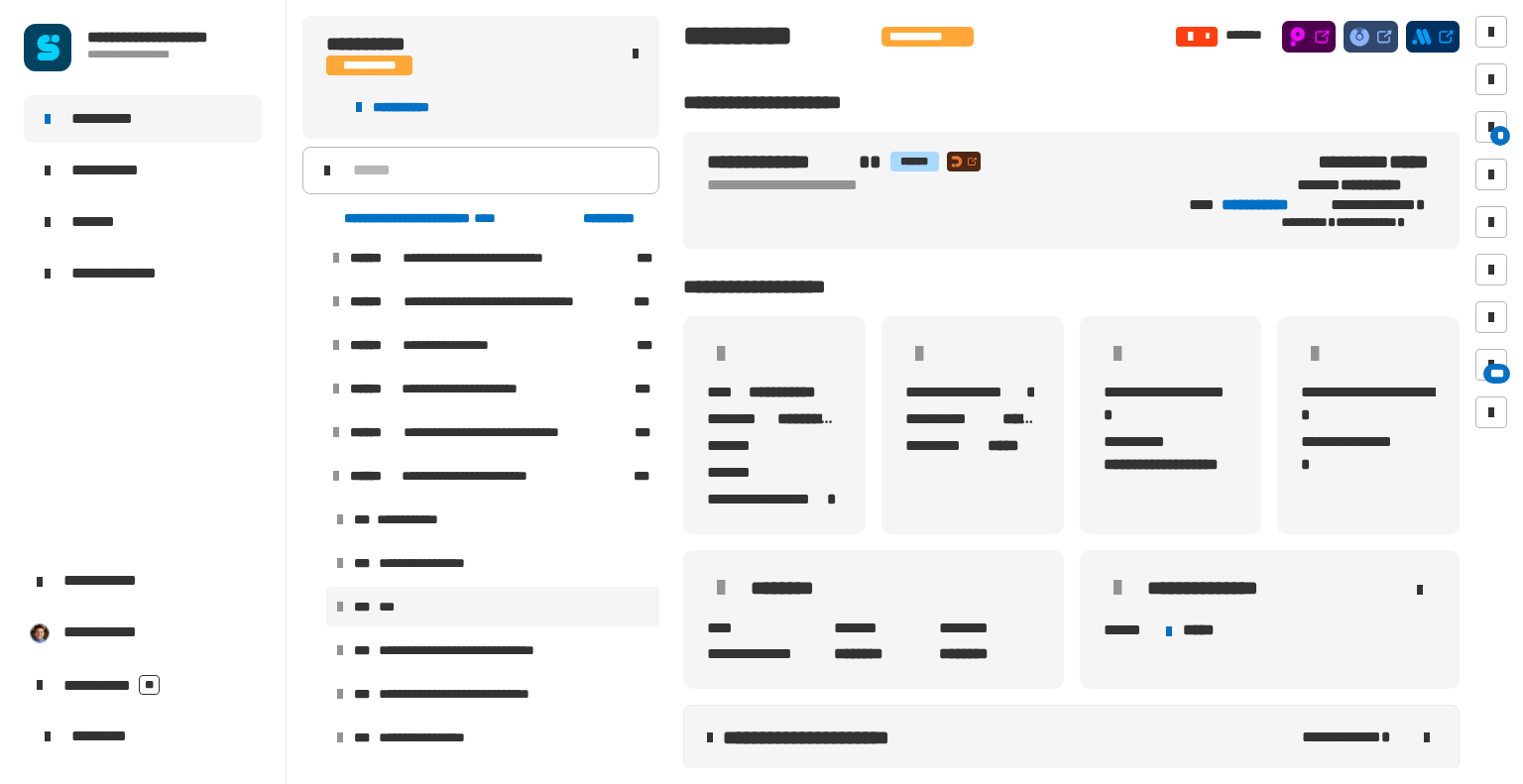 click on "*** ***" at bounding box center [493, 607] 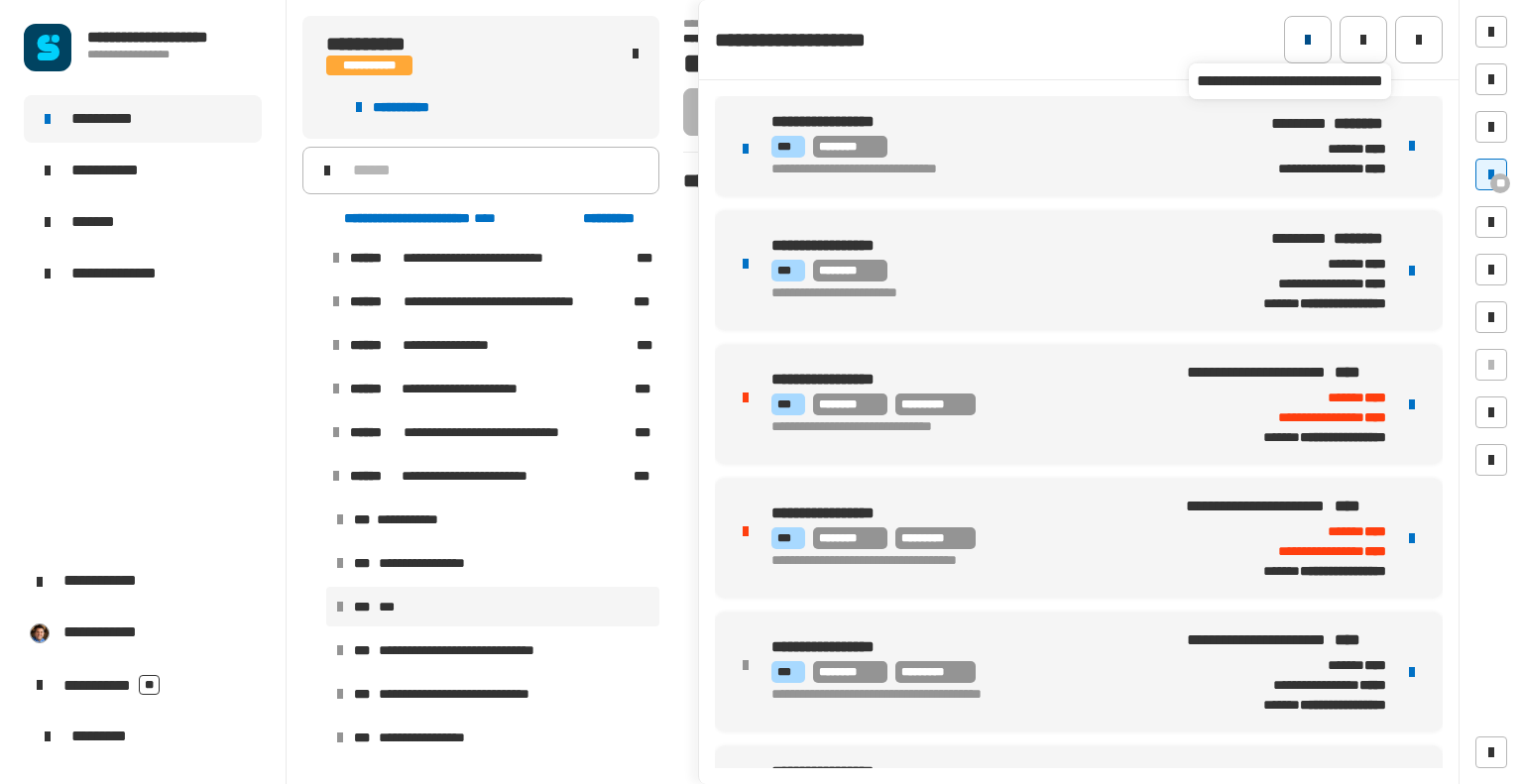 click 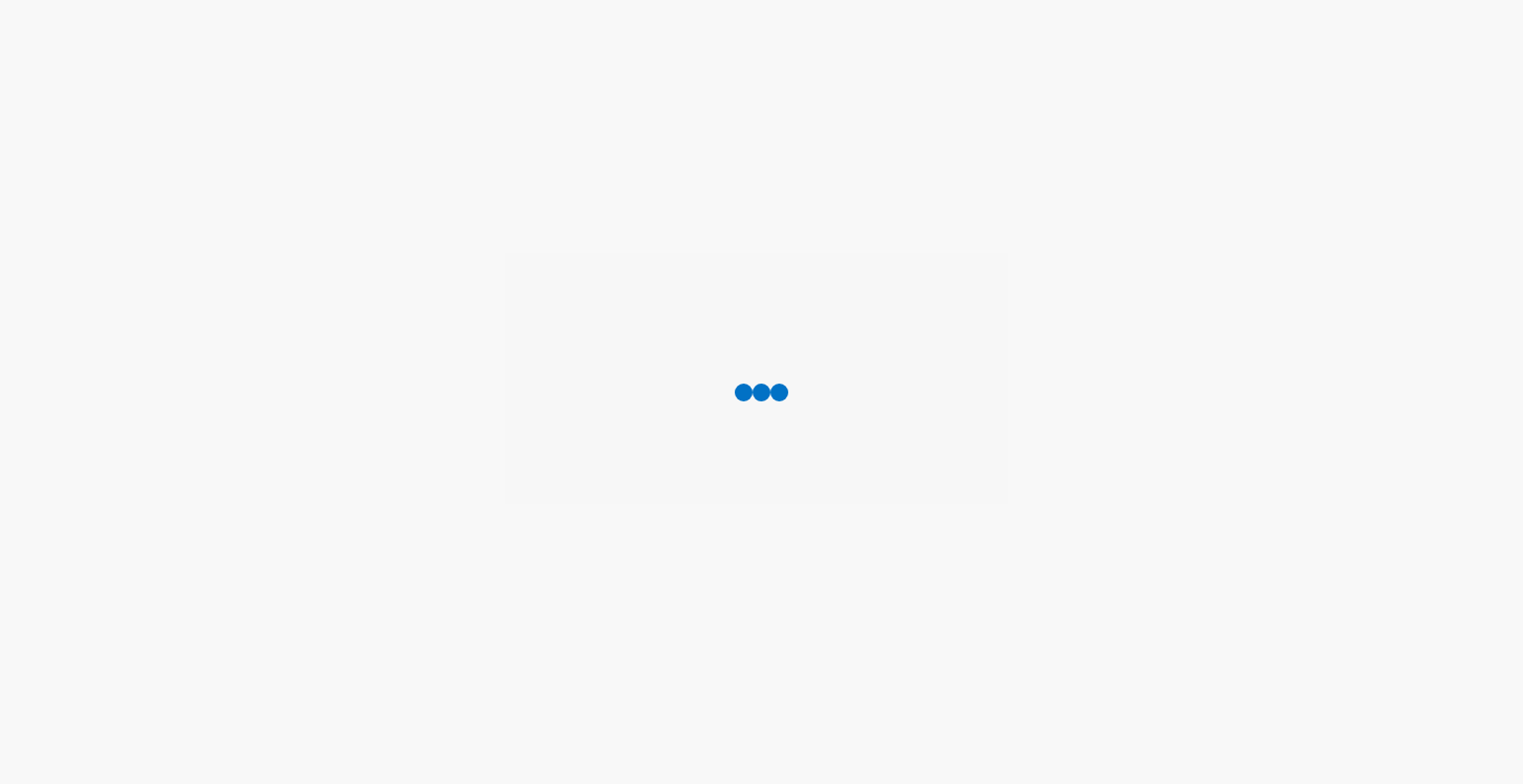 scroll, scrollTop: 0, scrollLeft: 0, axis: both 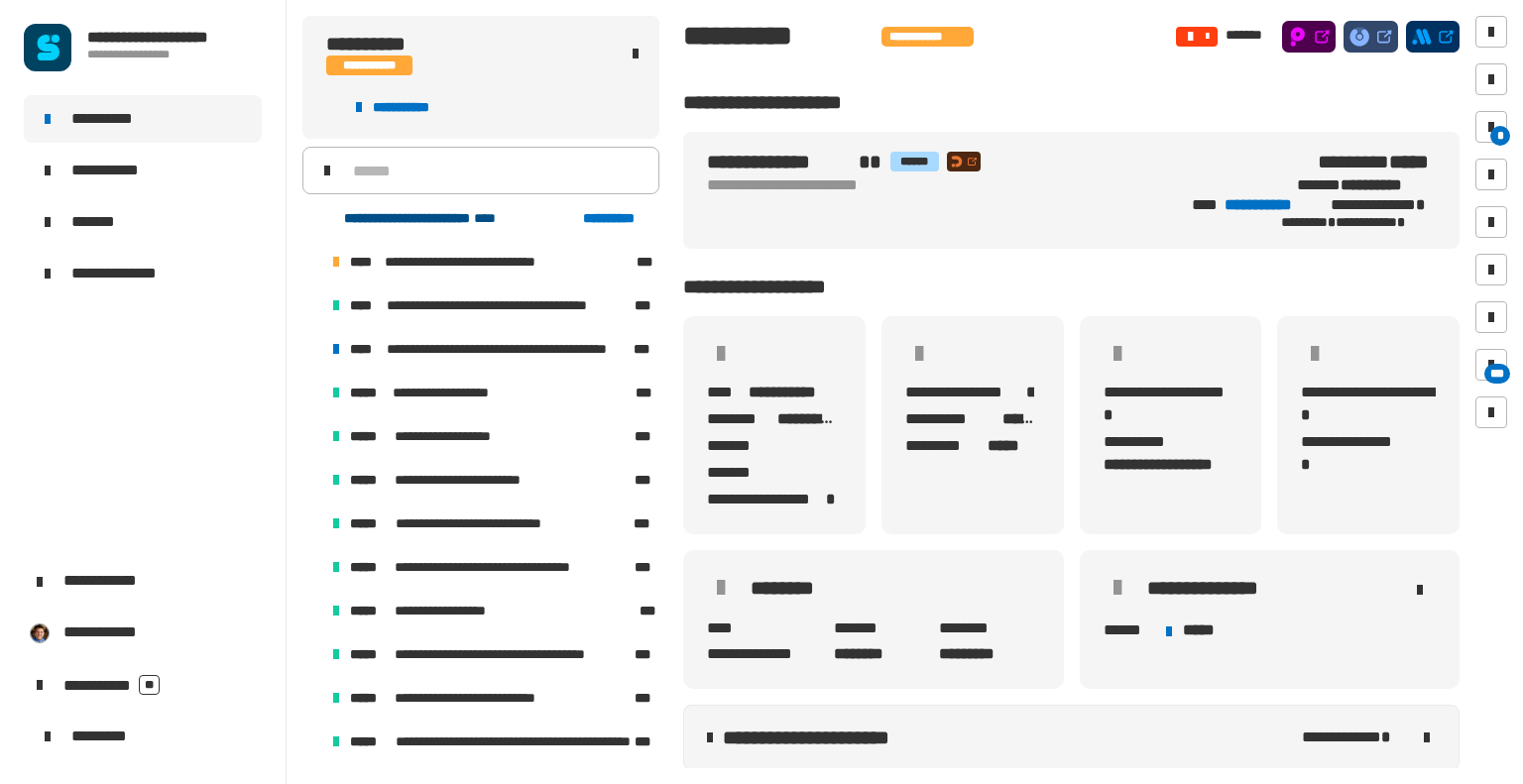 click on "**********" 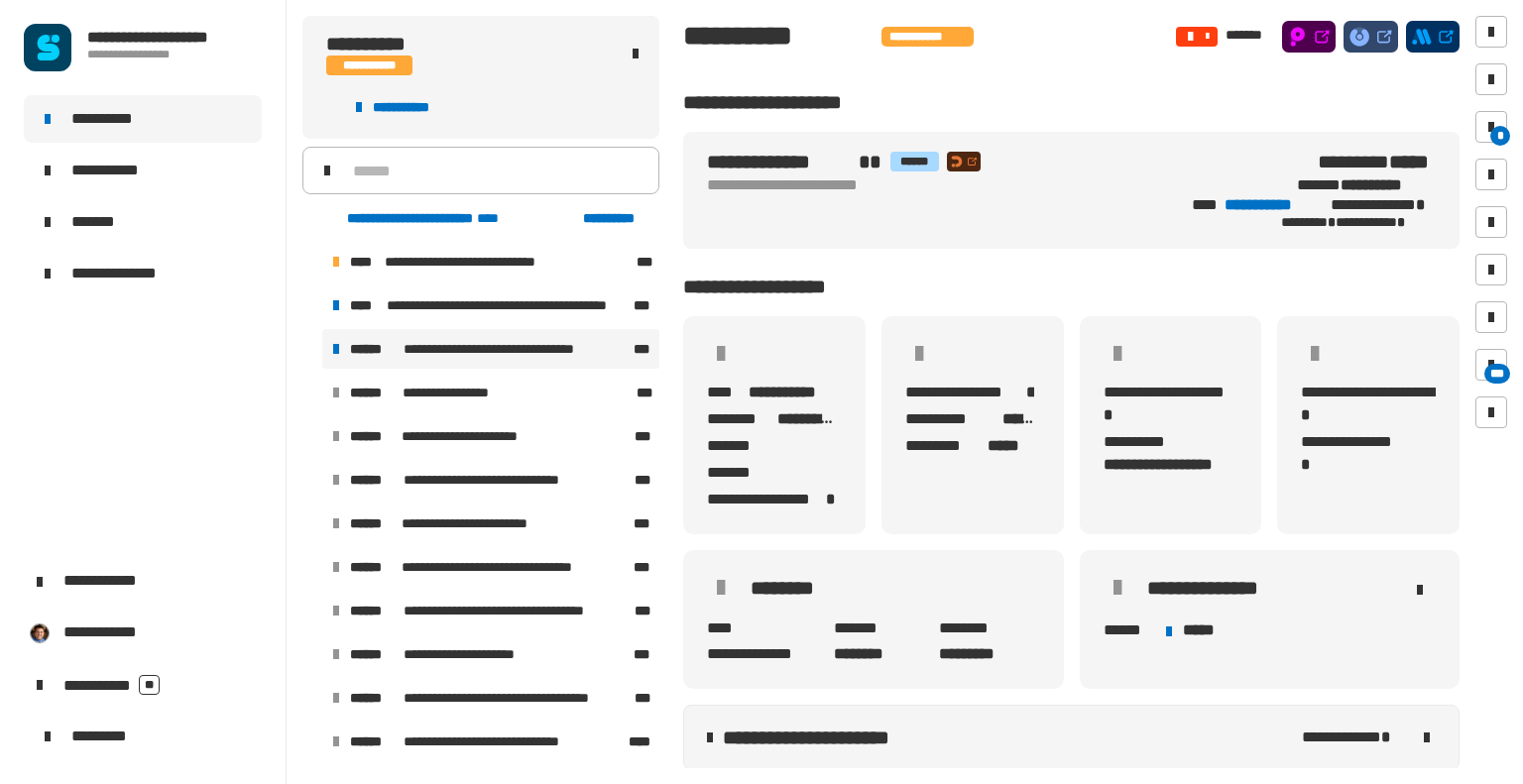 click on "**********" at bounding box center (517, 349) 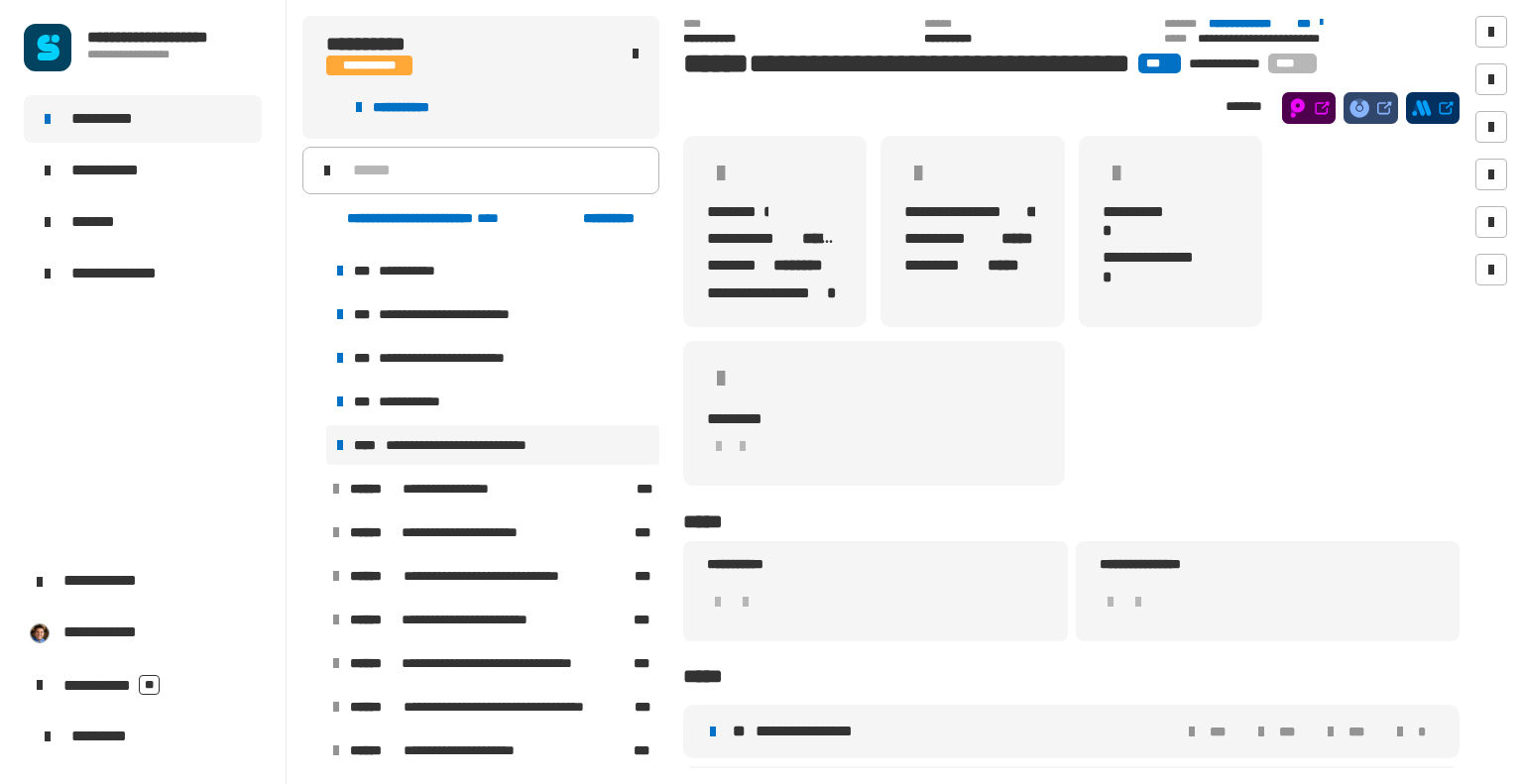 scroll, scrollTop: 297, scrollLeft: 0, axis: vertical 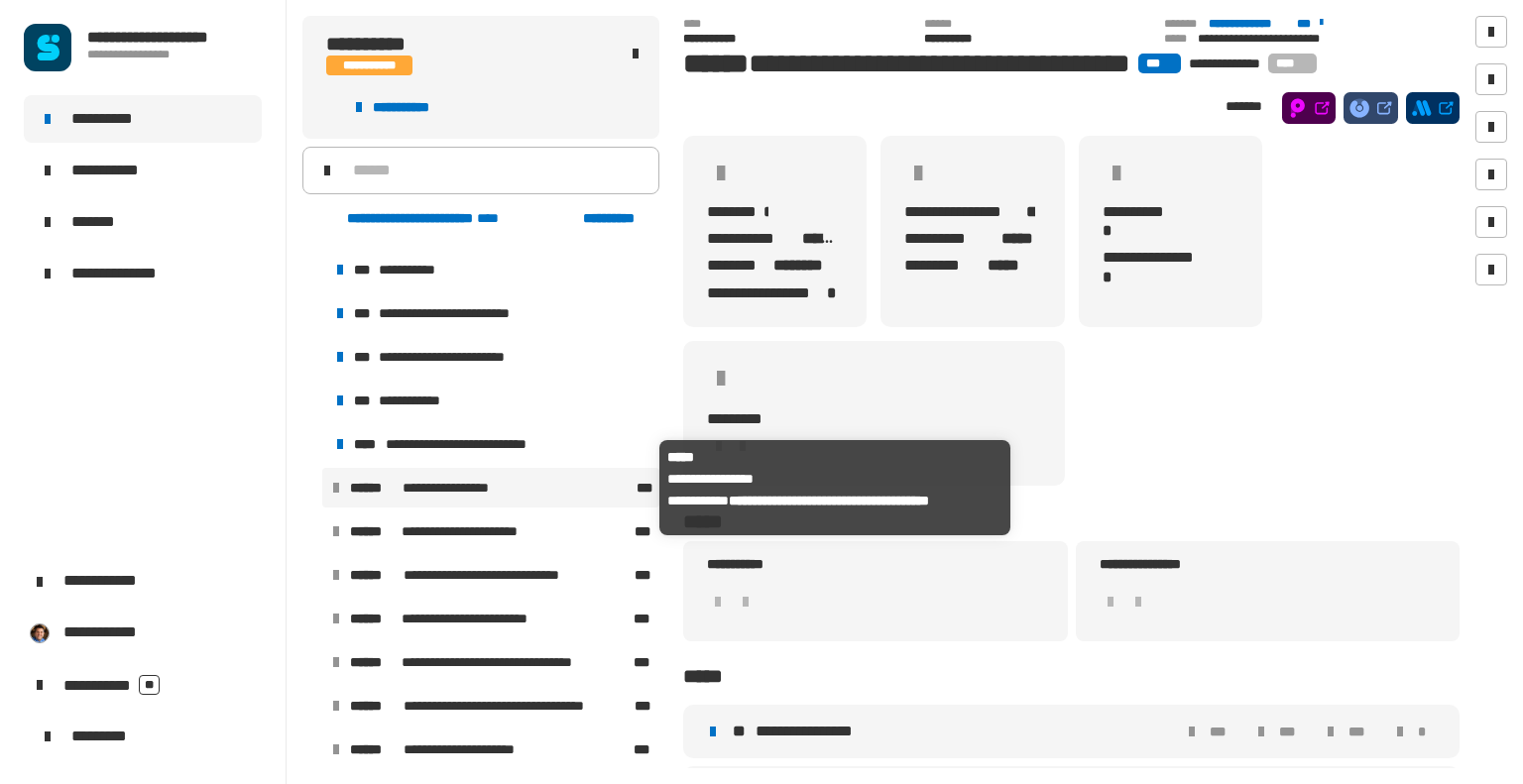 click on "**********" at bounding box center (456, 488) 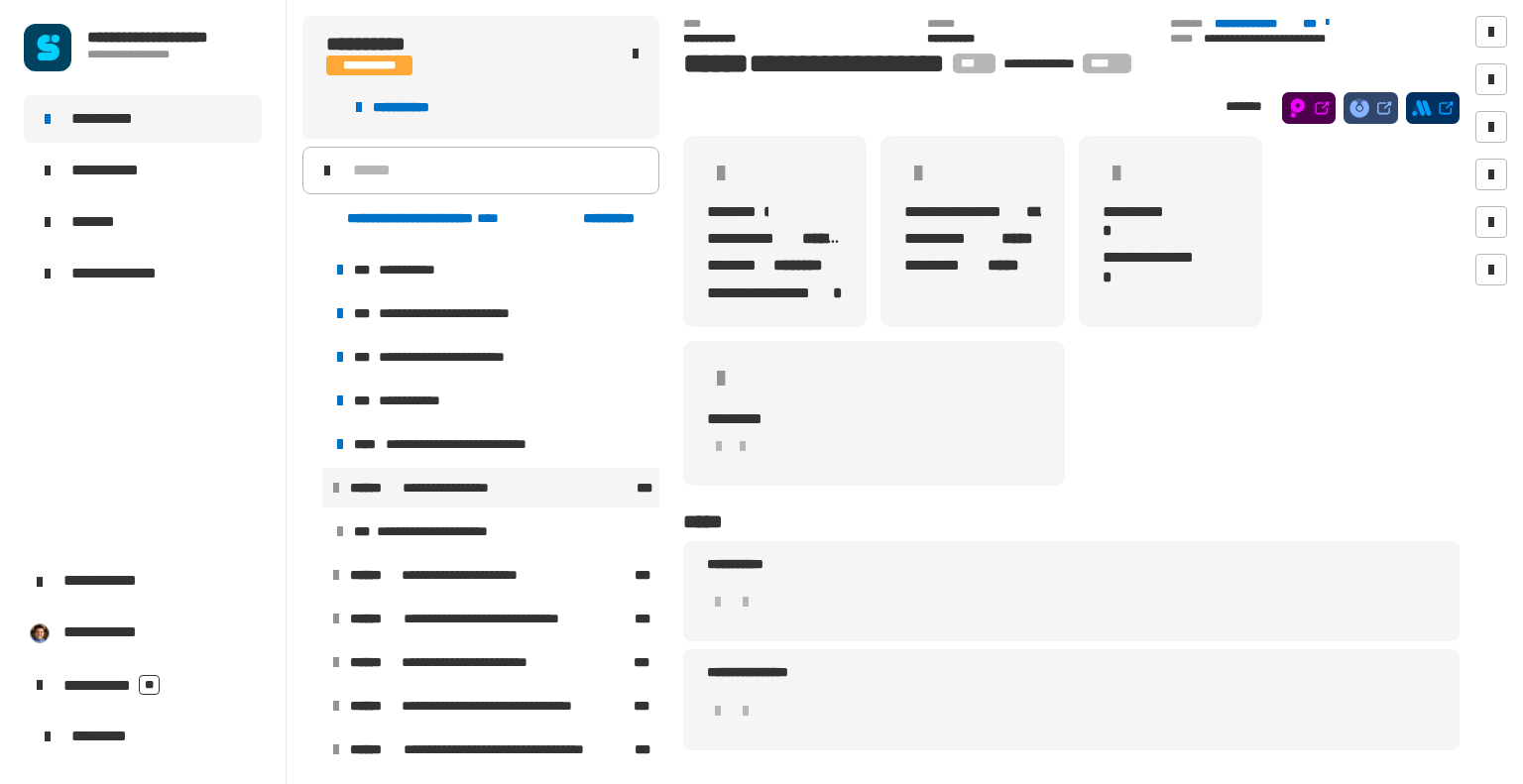 drag, startPoint x: 552, startPoint y: 24, endPoint x: 552, endPoint y: 42, distance: 18 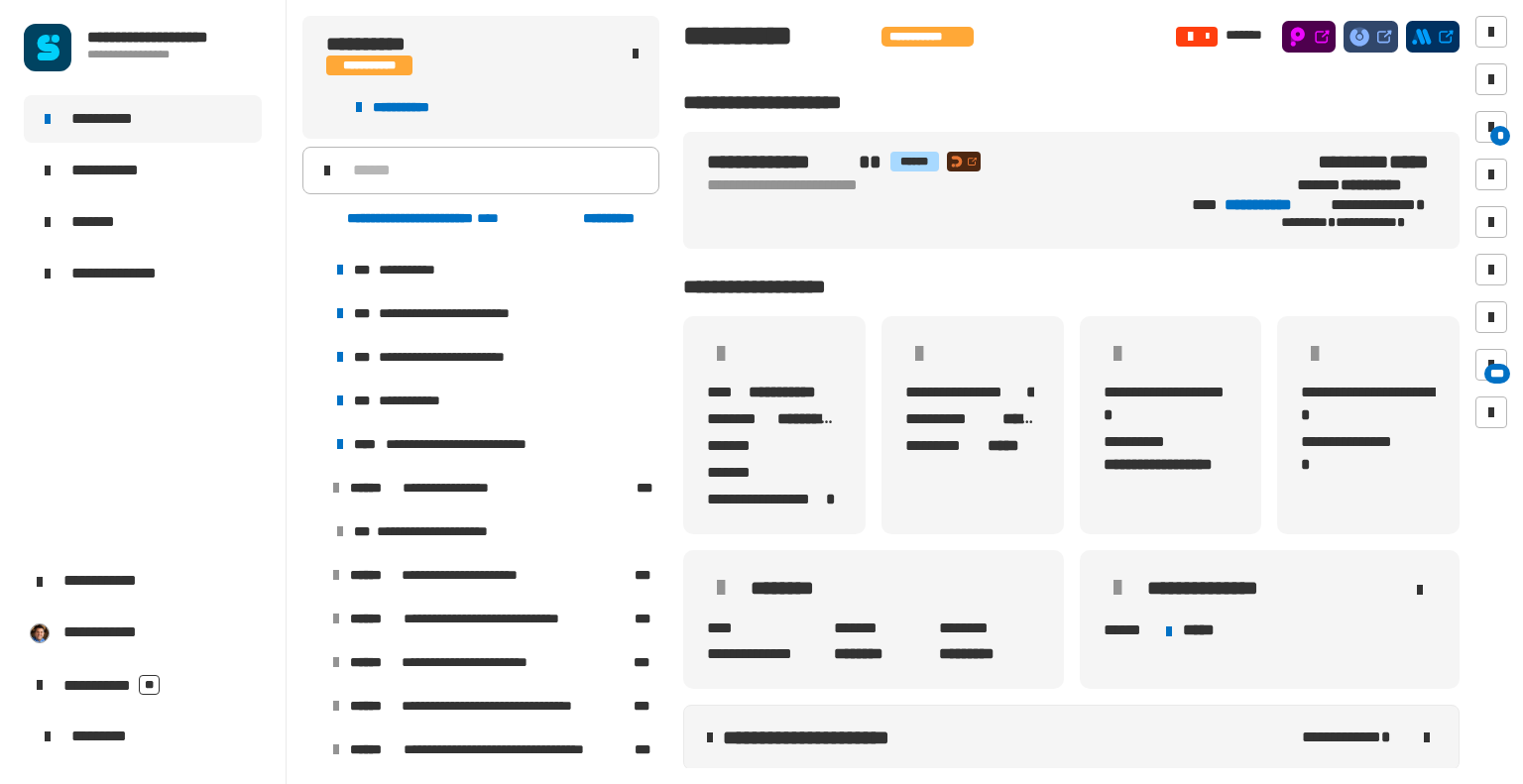 click on "**********" 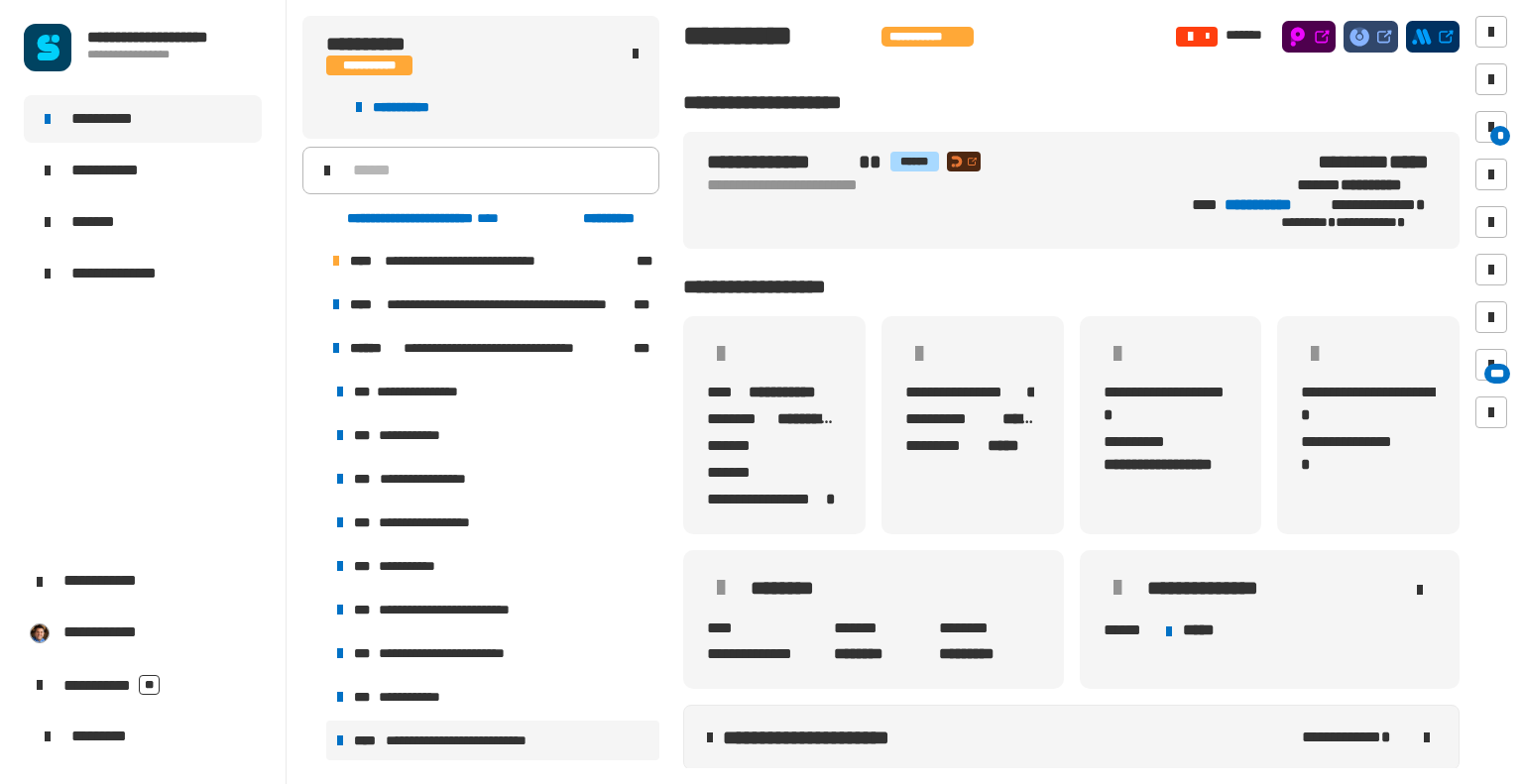 scroll, scrollTop: 0, scrollLeft: 0, axis: both 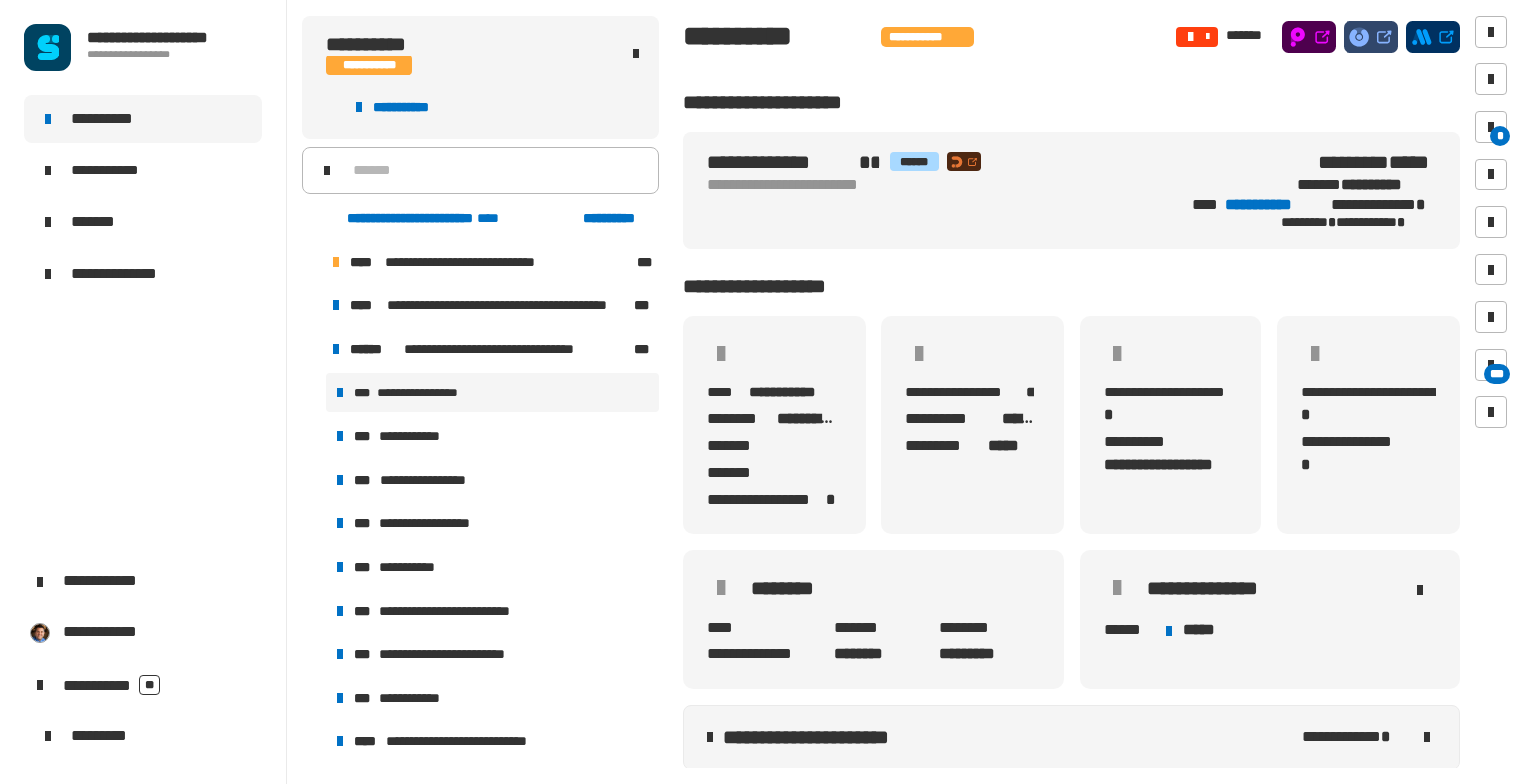 click on "**********" at bounding box center [424, 392] 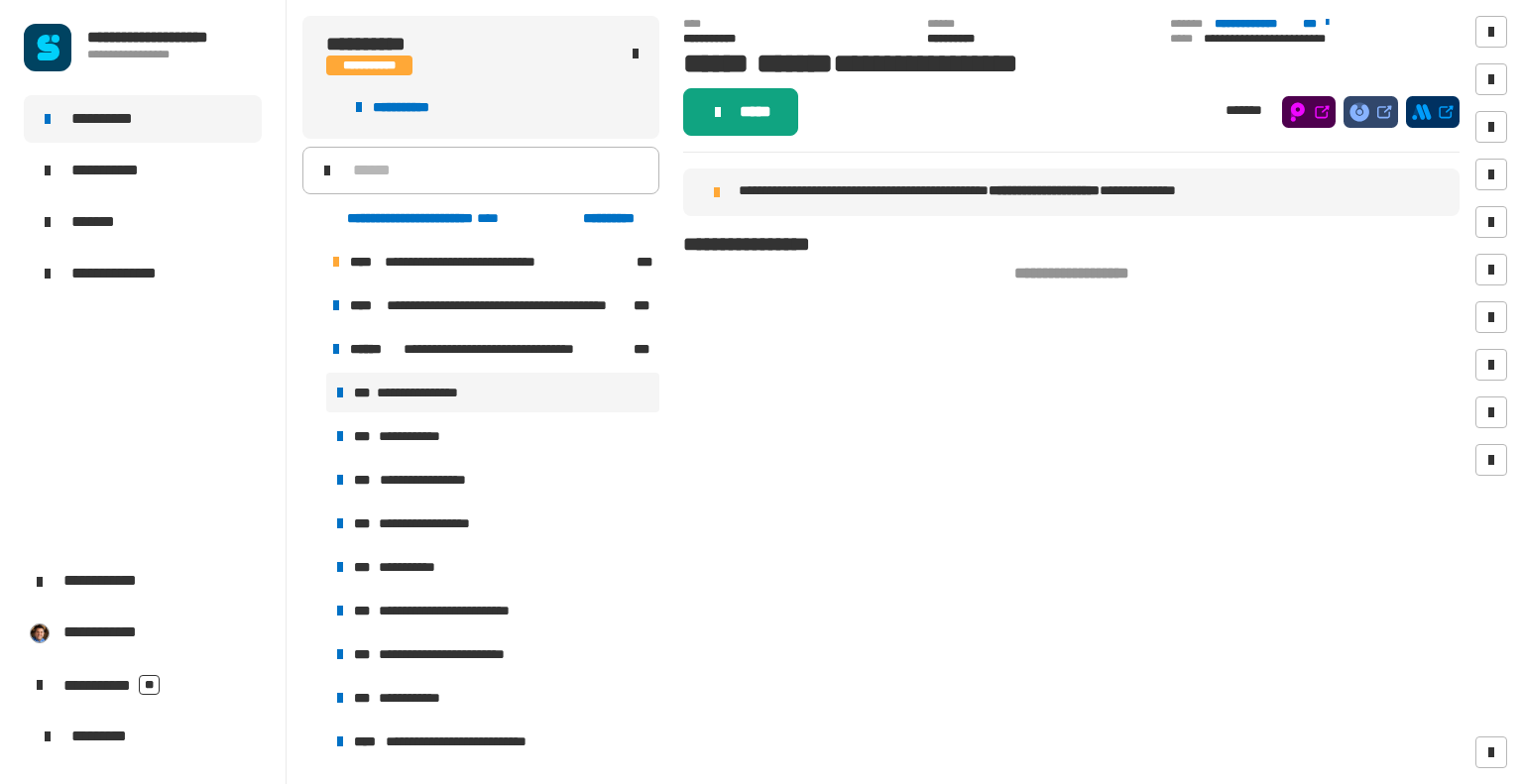 click on "*****" 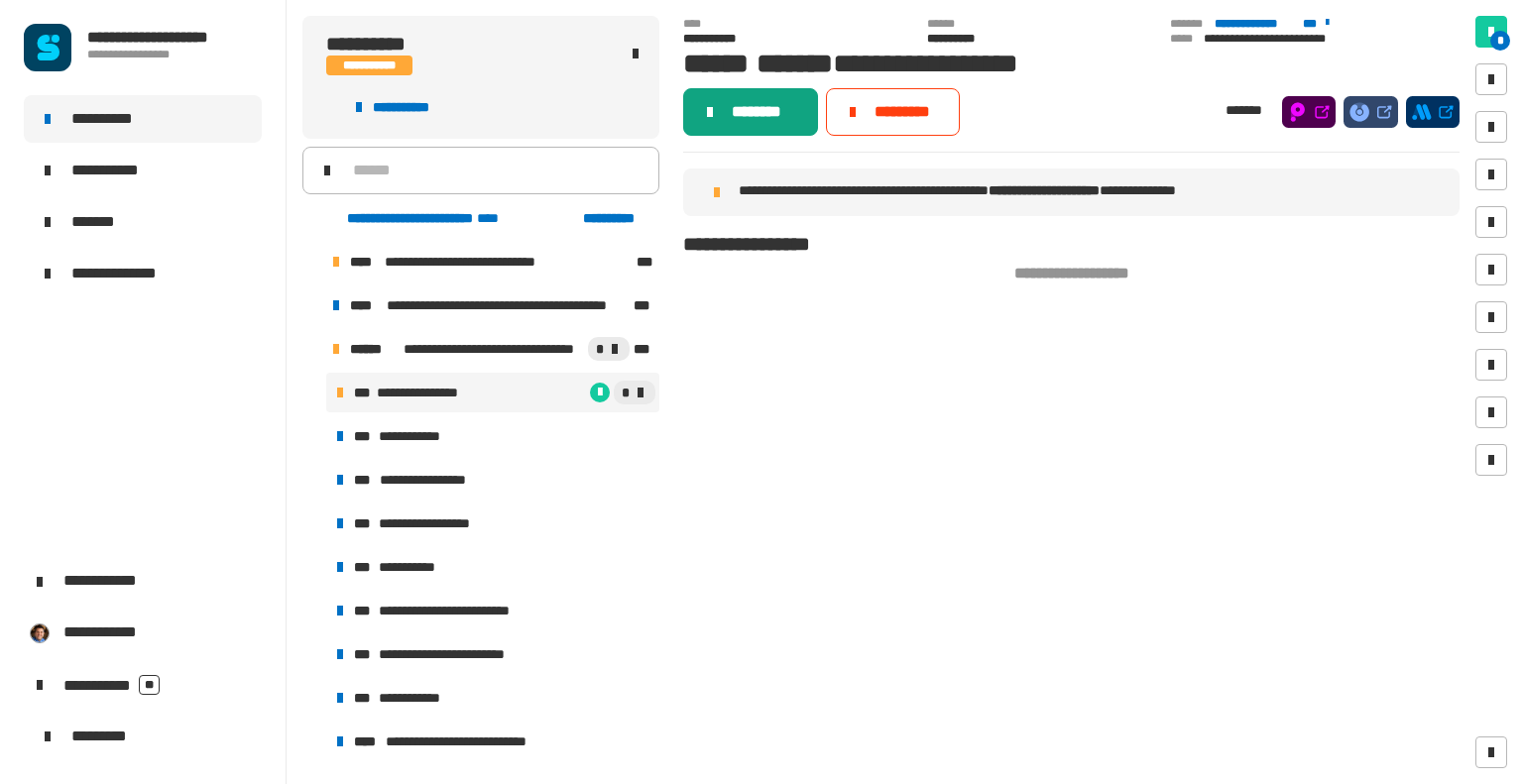 click on "********" 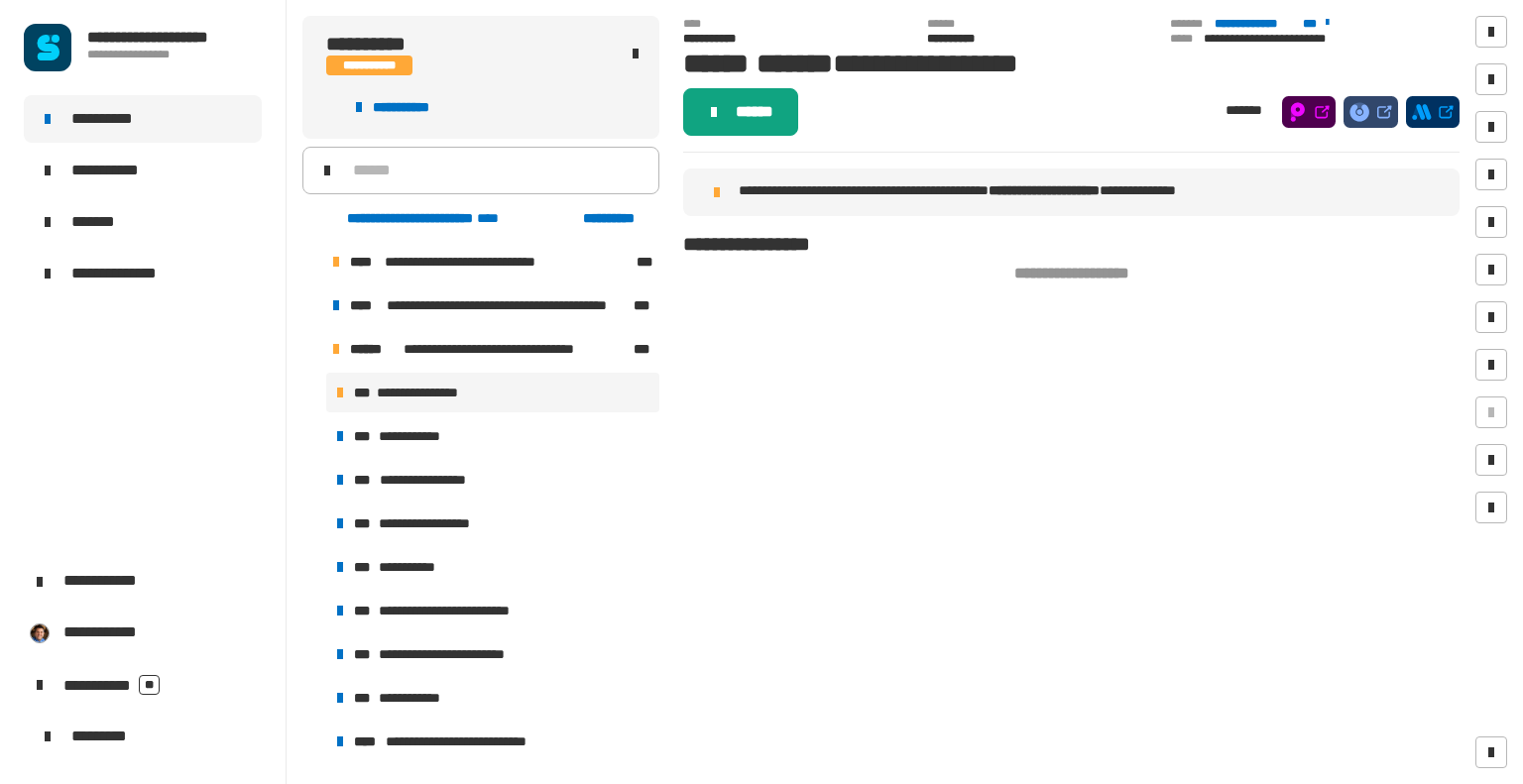 click on "******" 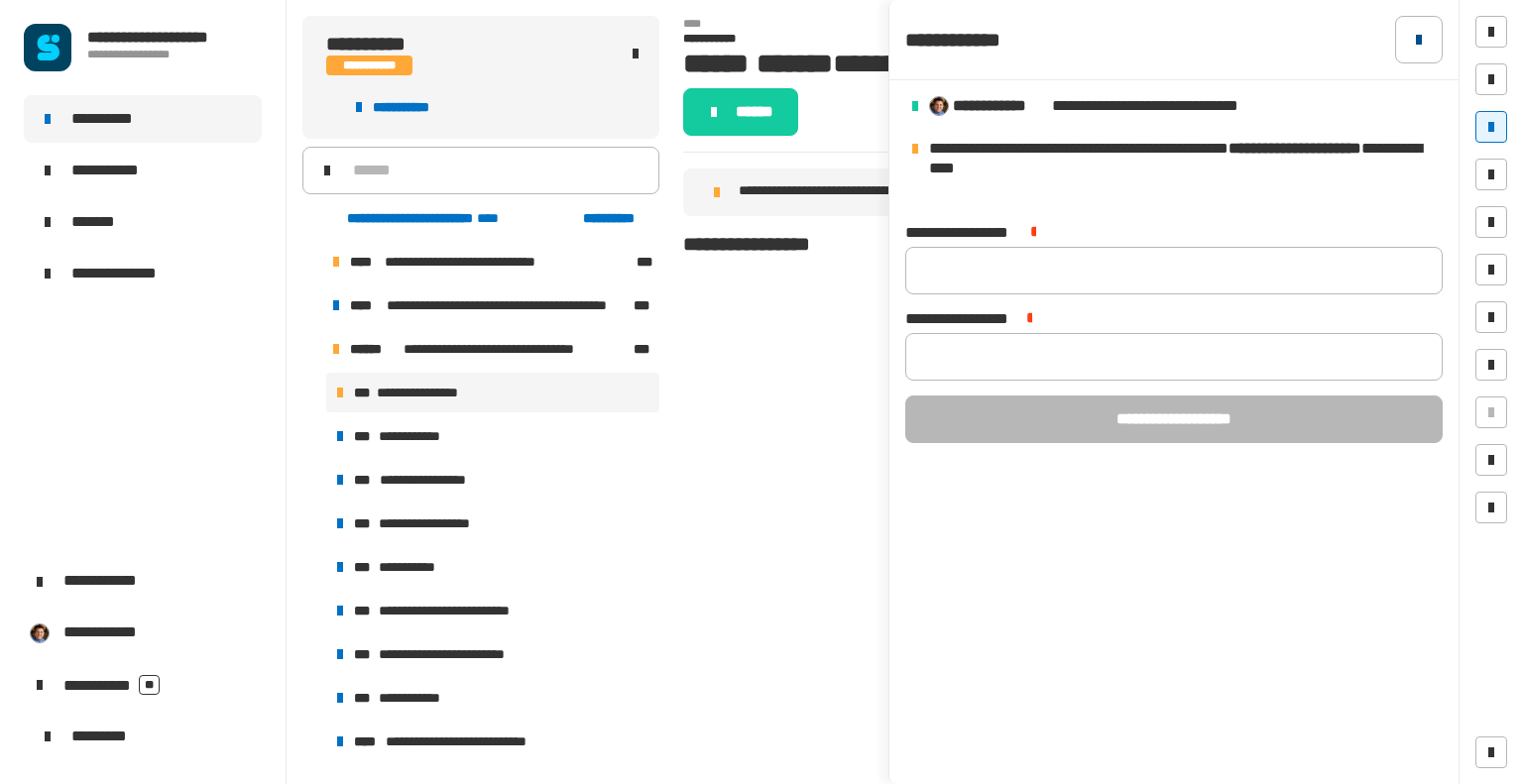 click 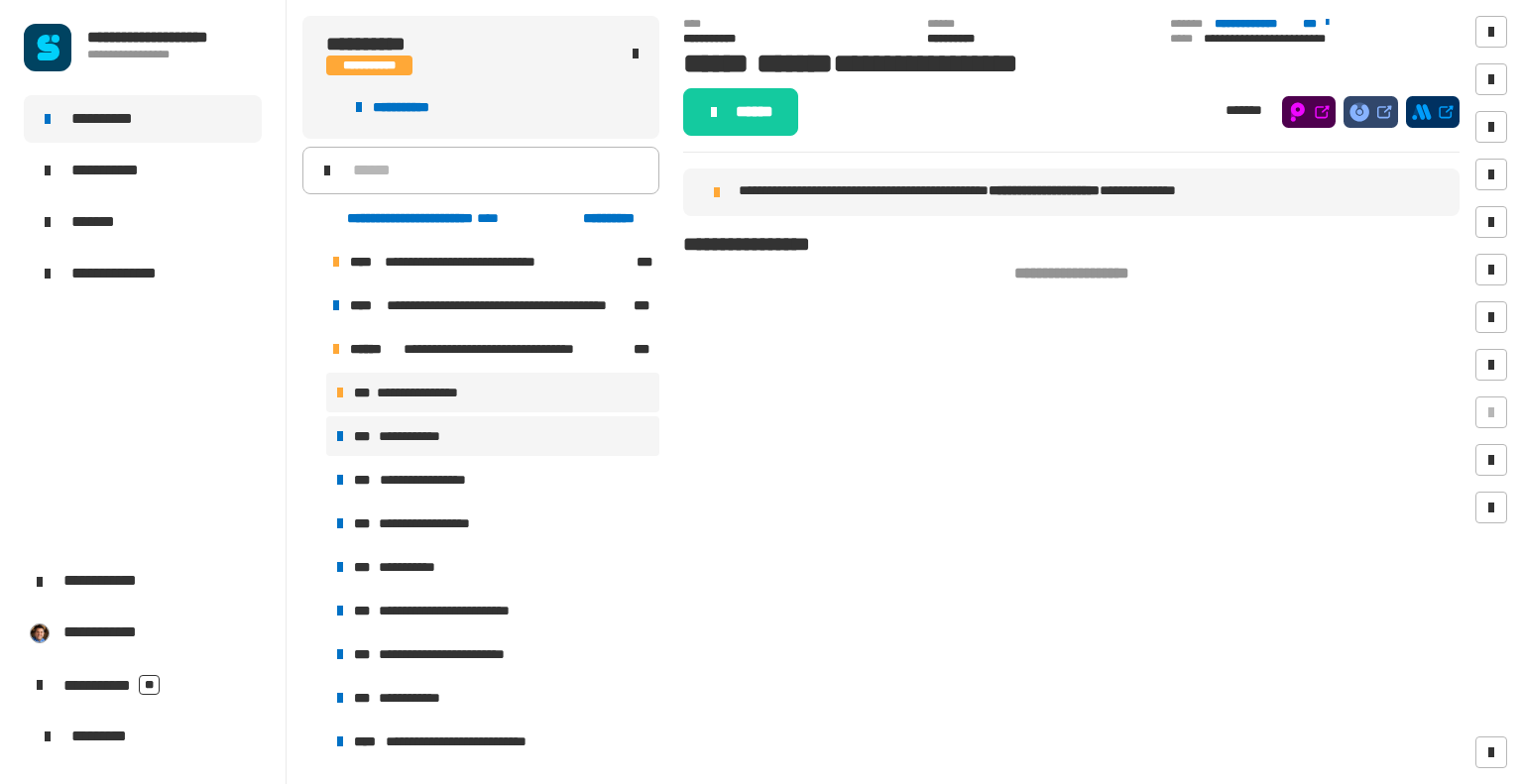 click on "**********" at bounding box center (413, 436) 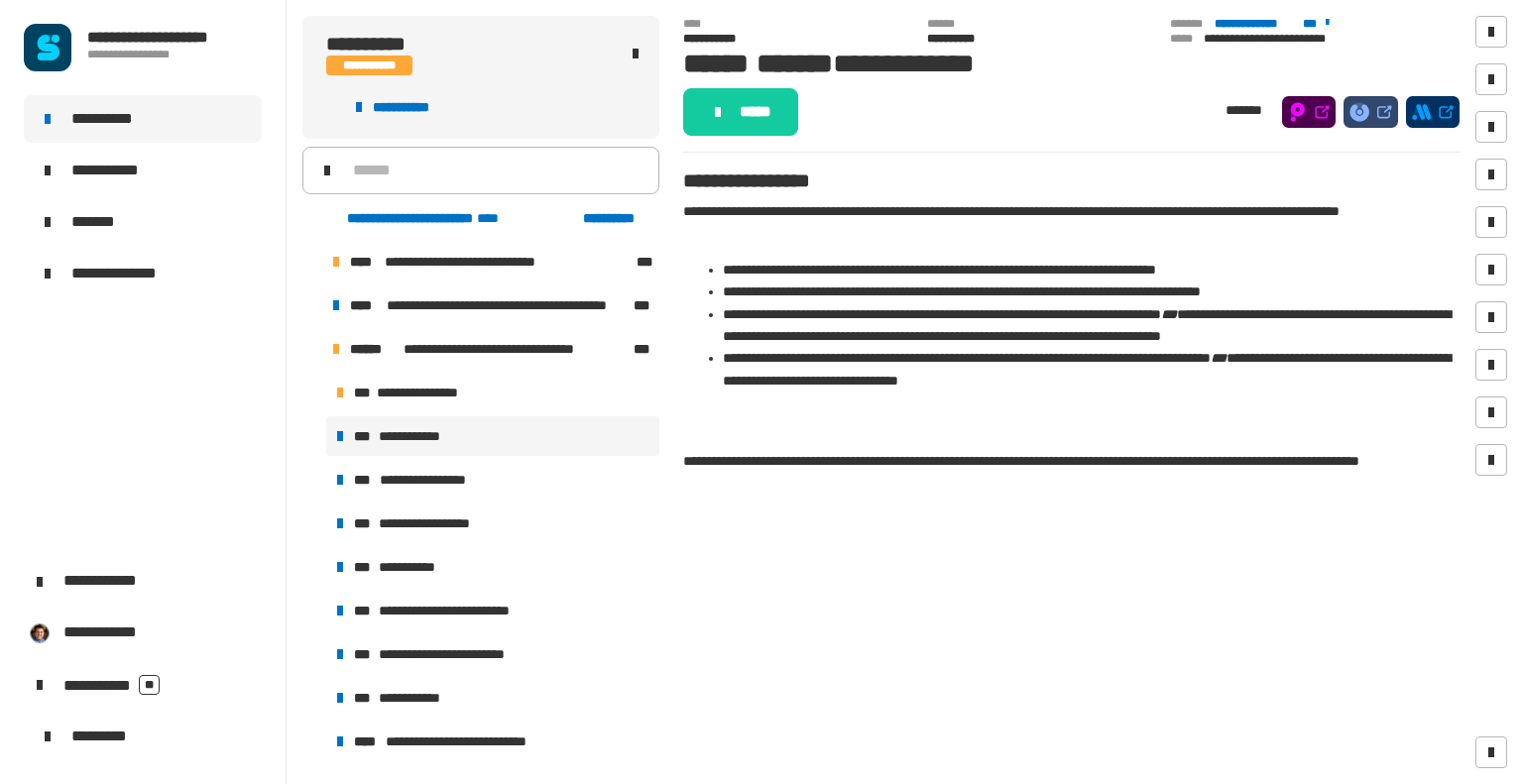 click on "**********" 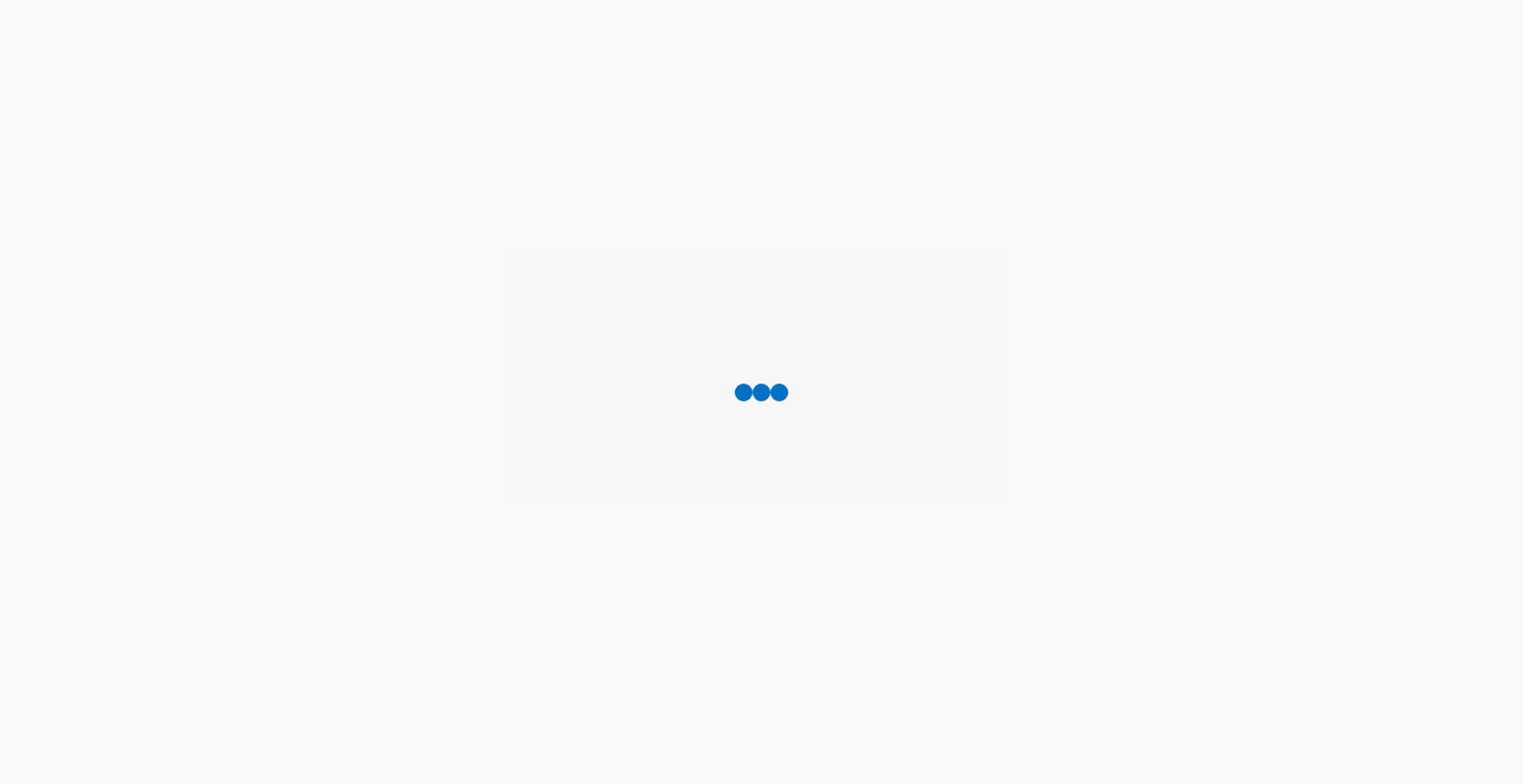 scroll, scrollTop: 0, scrollLeft: 0, axis: both 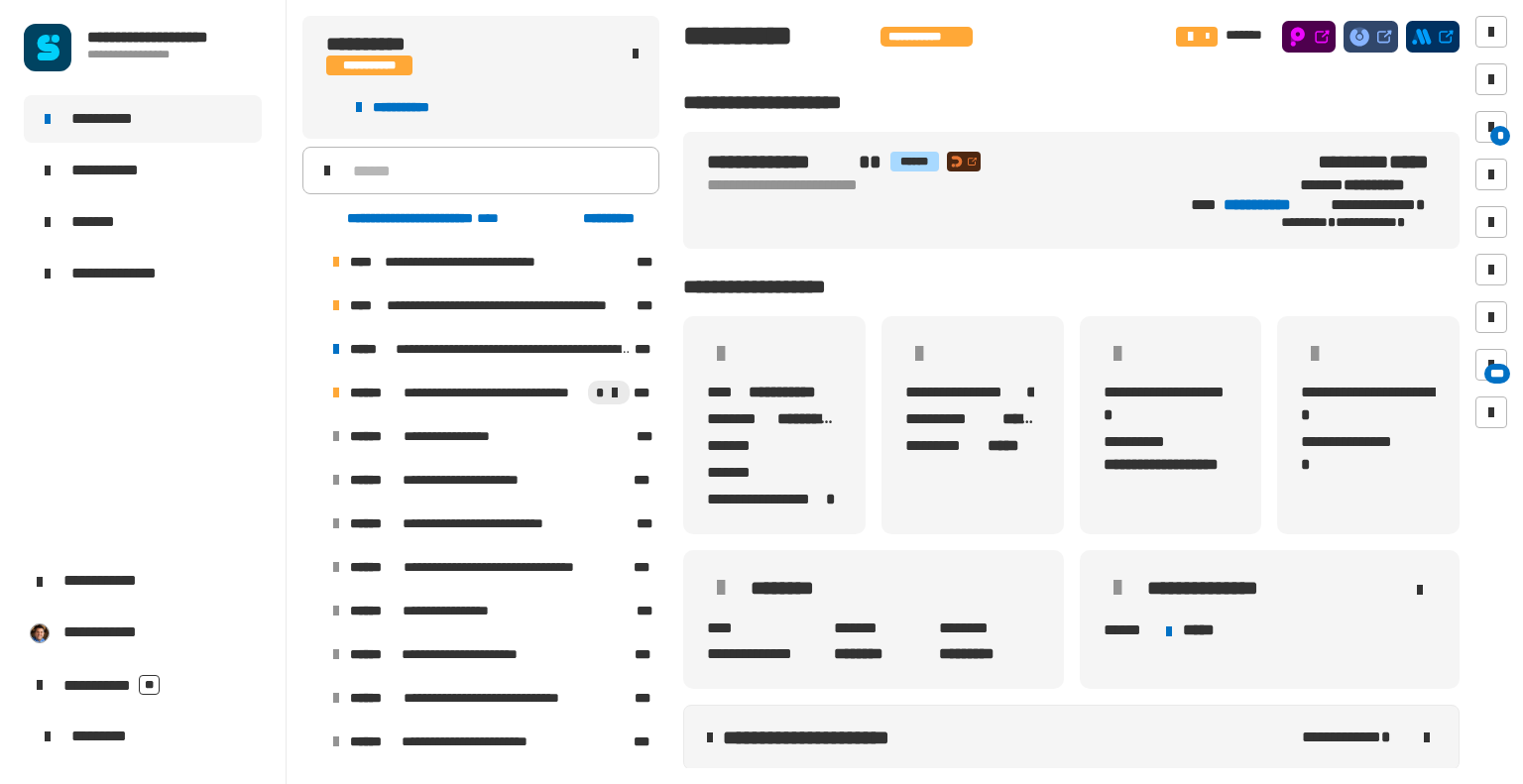 click at bounding box center (312, 392) 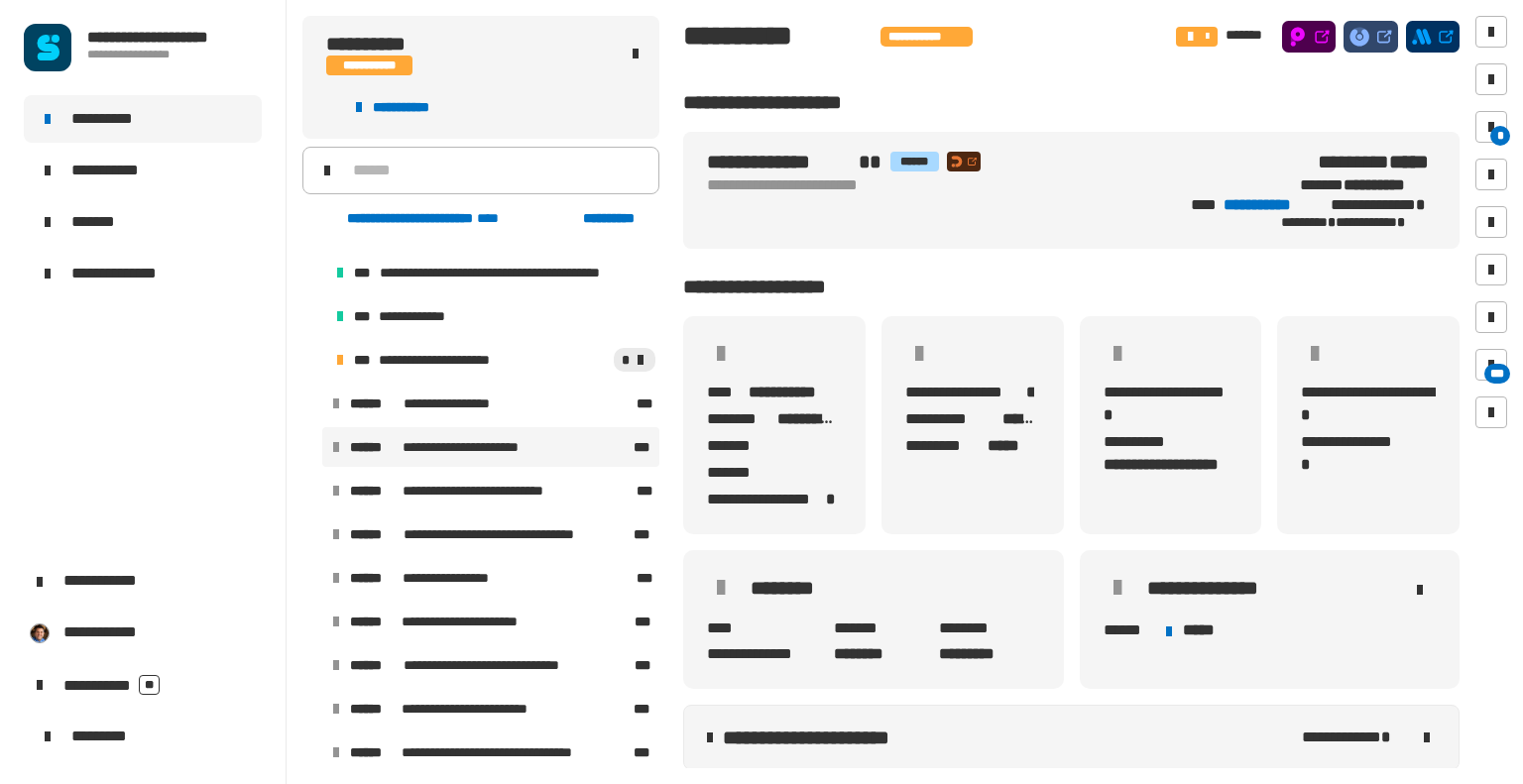 scroll, scrollTop: 295, scrollLeft: 0, axis: vertical 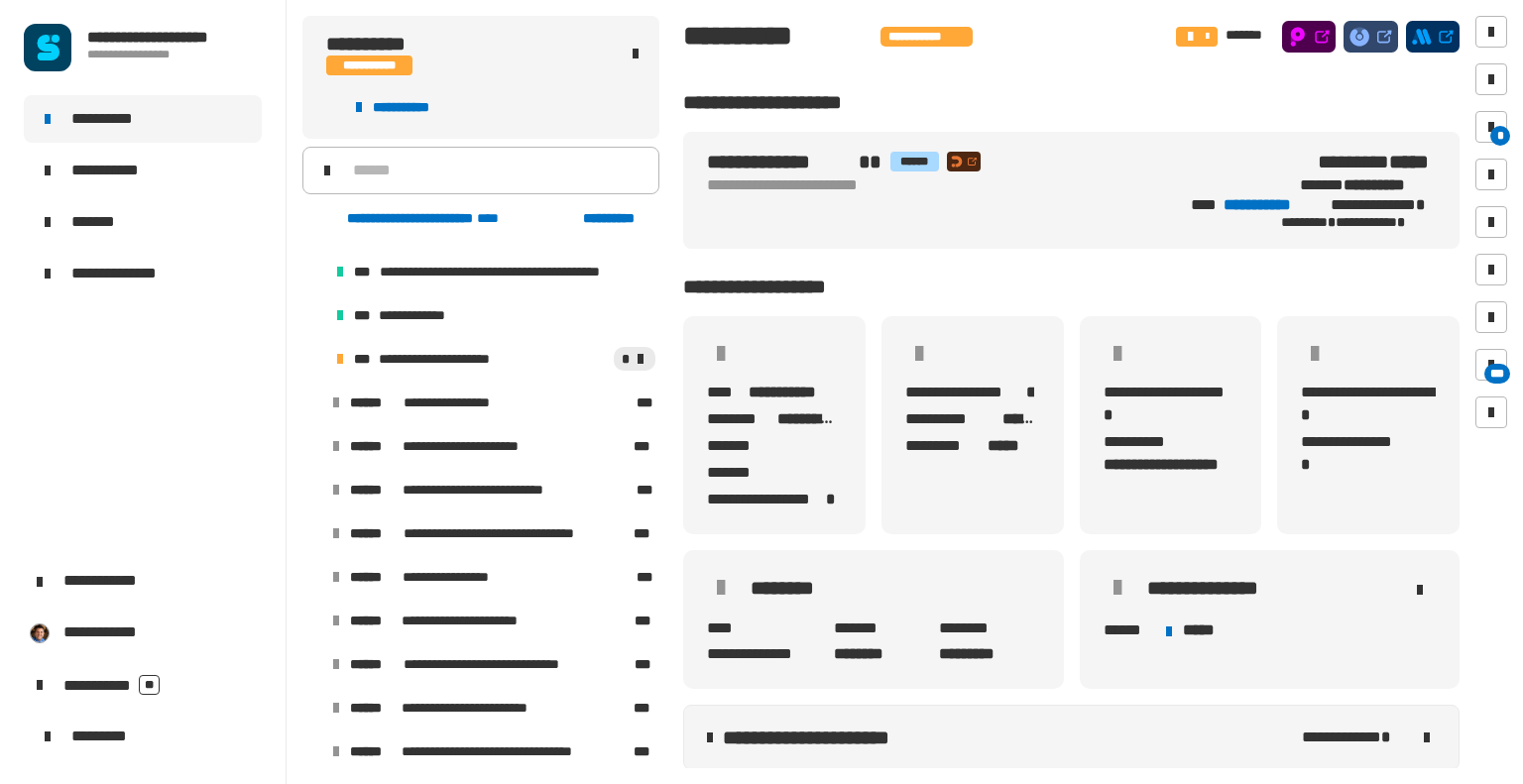 click on "**********" 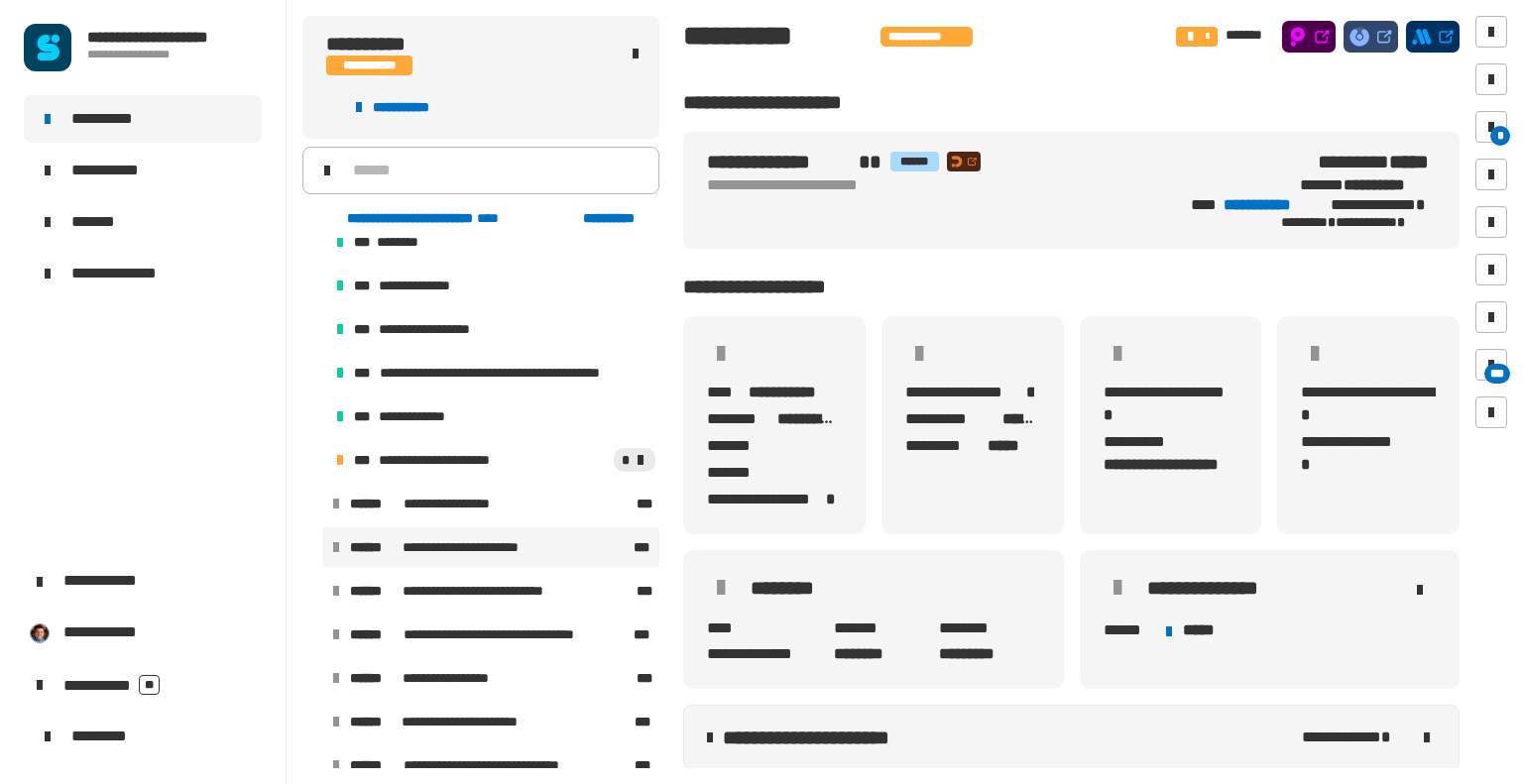 scroll, scrollTop: 195, scrollLeft: 0, axis: vertical 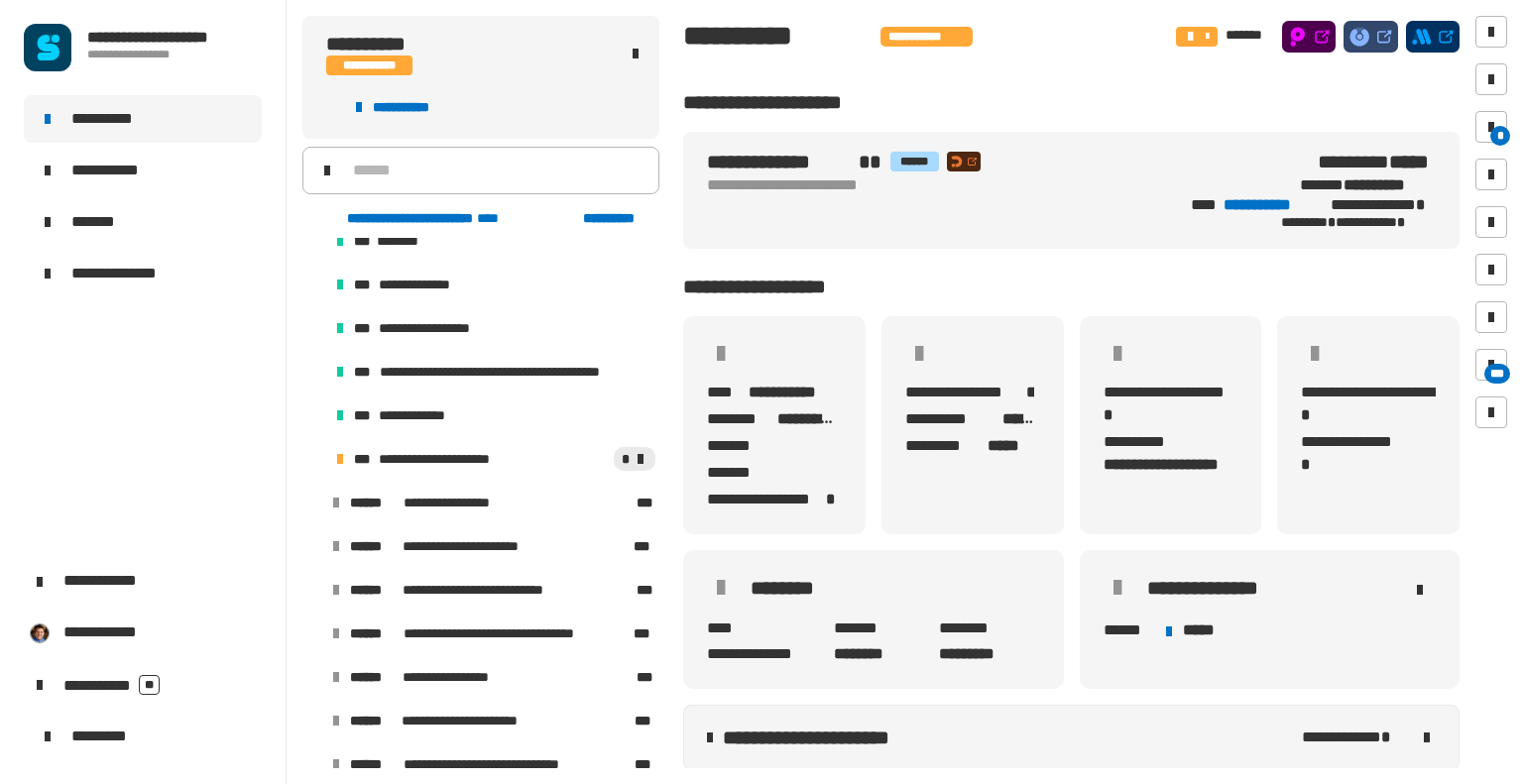 click on "**********" 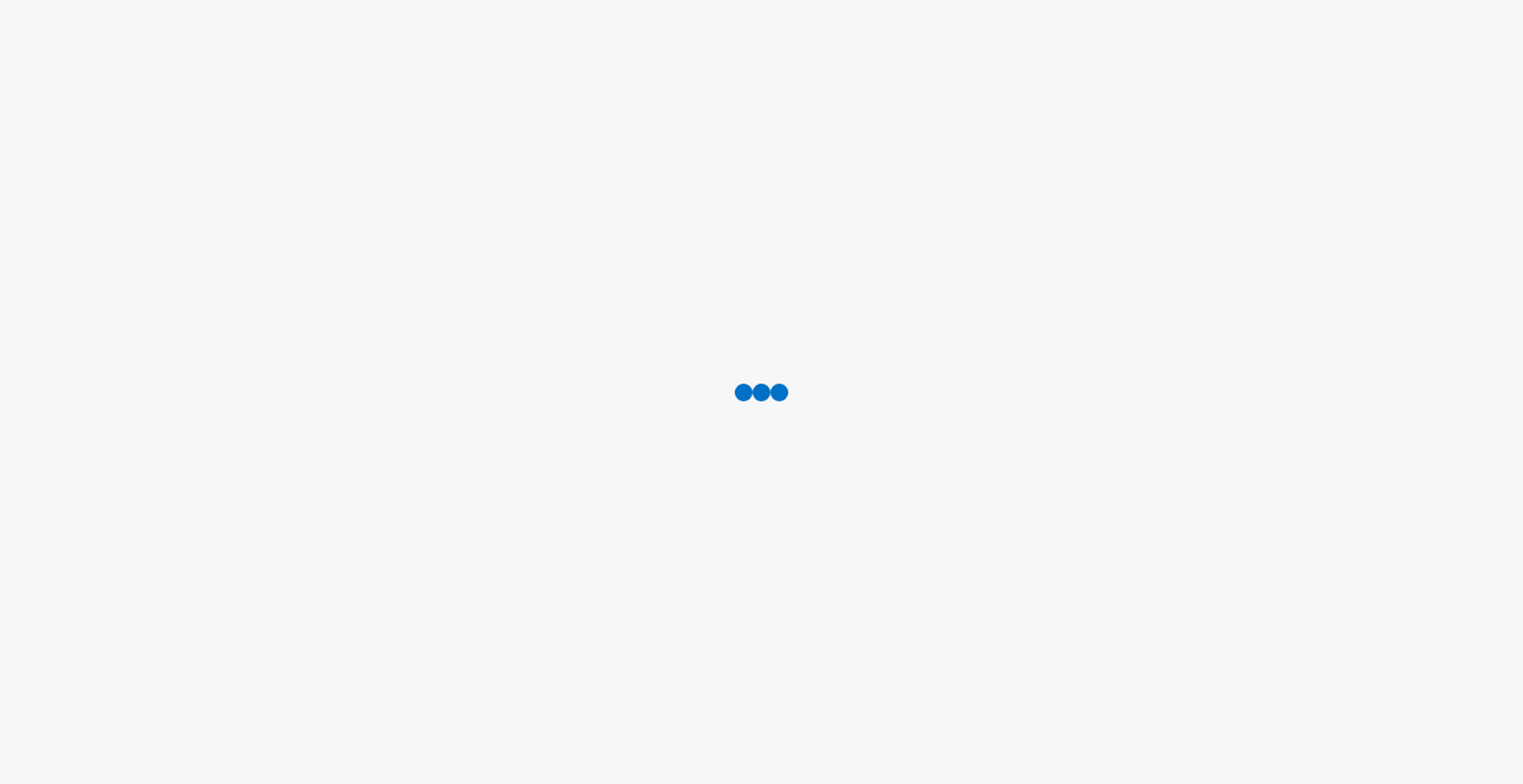 scroll, scrollTop: 0, scrollLeft: 0, axis: both 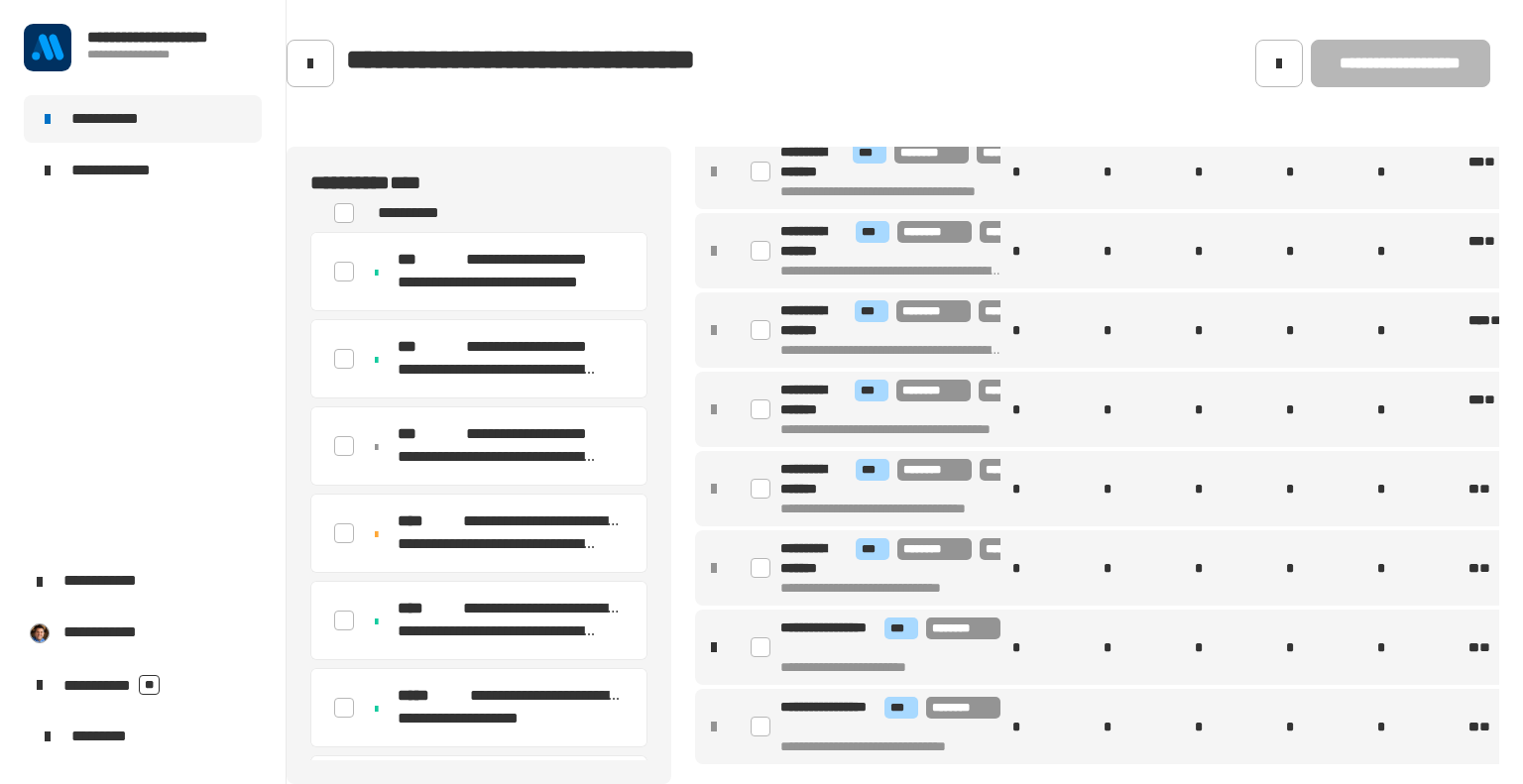 click 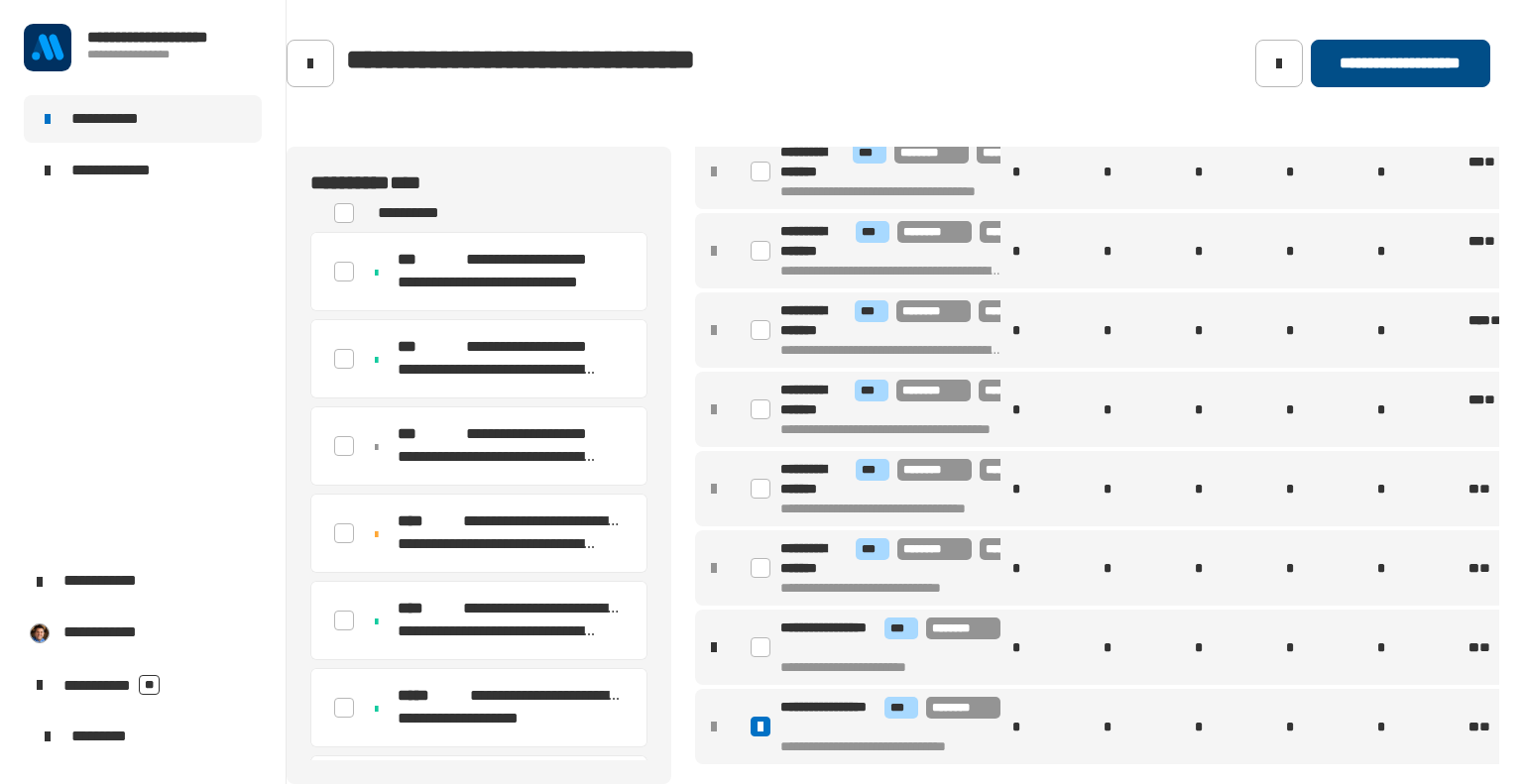 click on "**********" 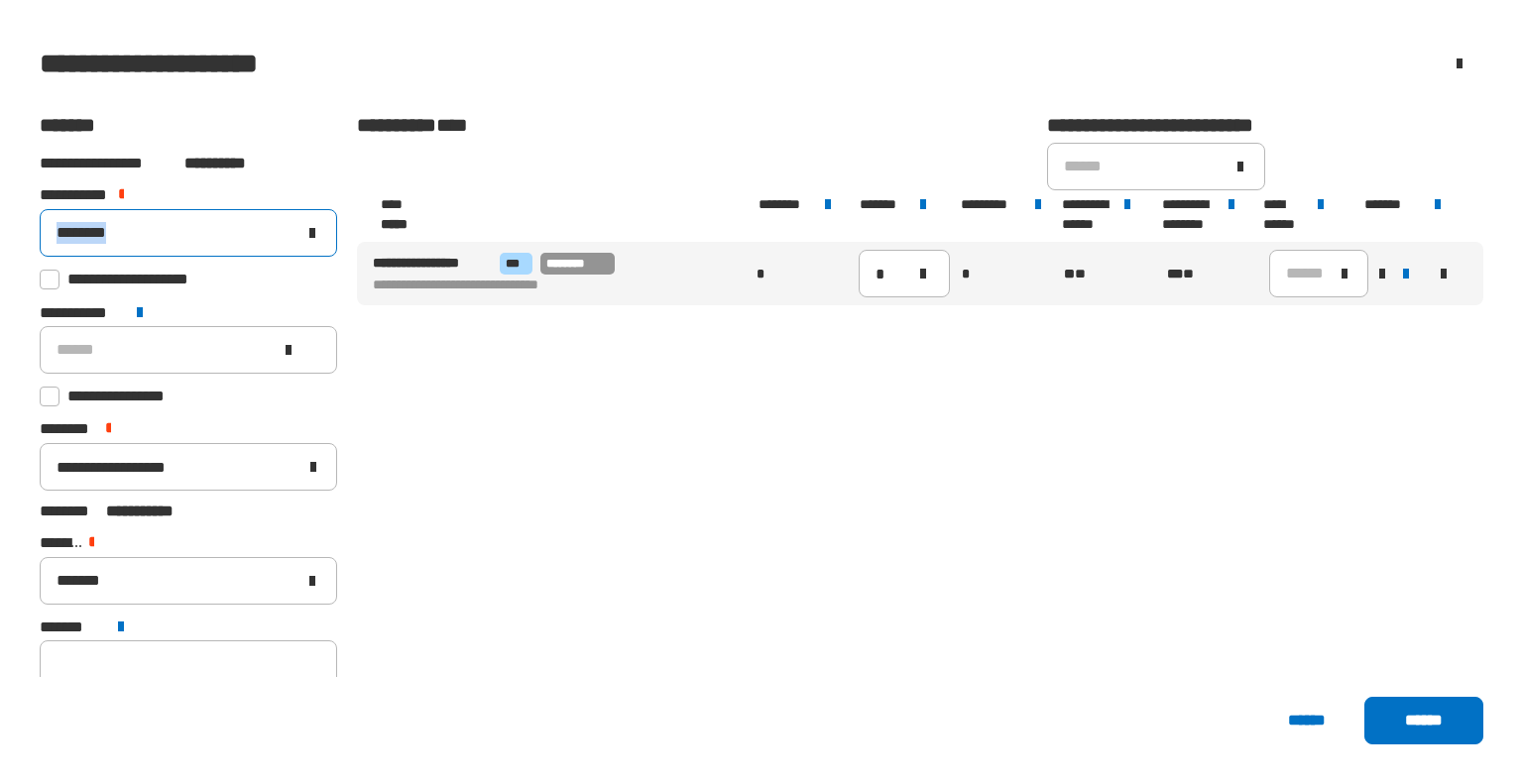 drag, startPoint x: 155, startPoint y: 244, endPoint x: 52, endPoint y: 235, distance: 103.392456 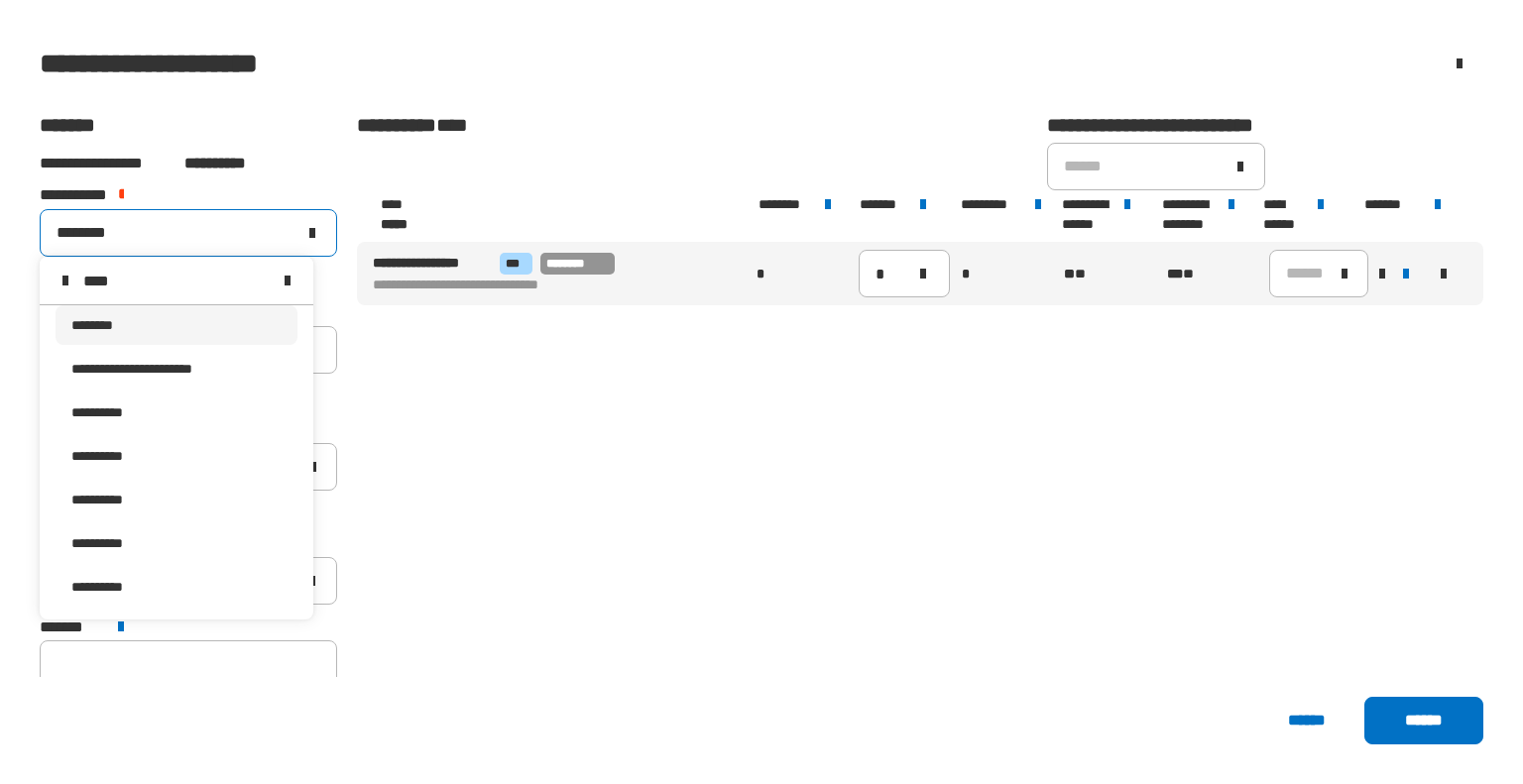 scroll, scrollTop: 0, scrollLeft: 0, axis: both 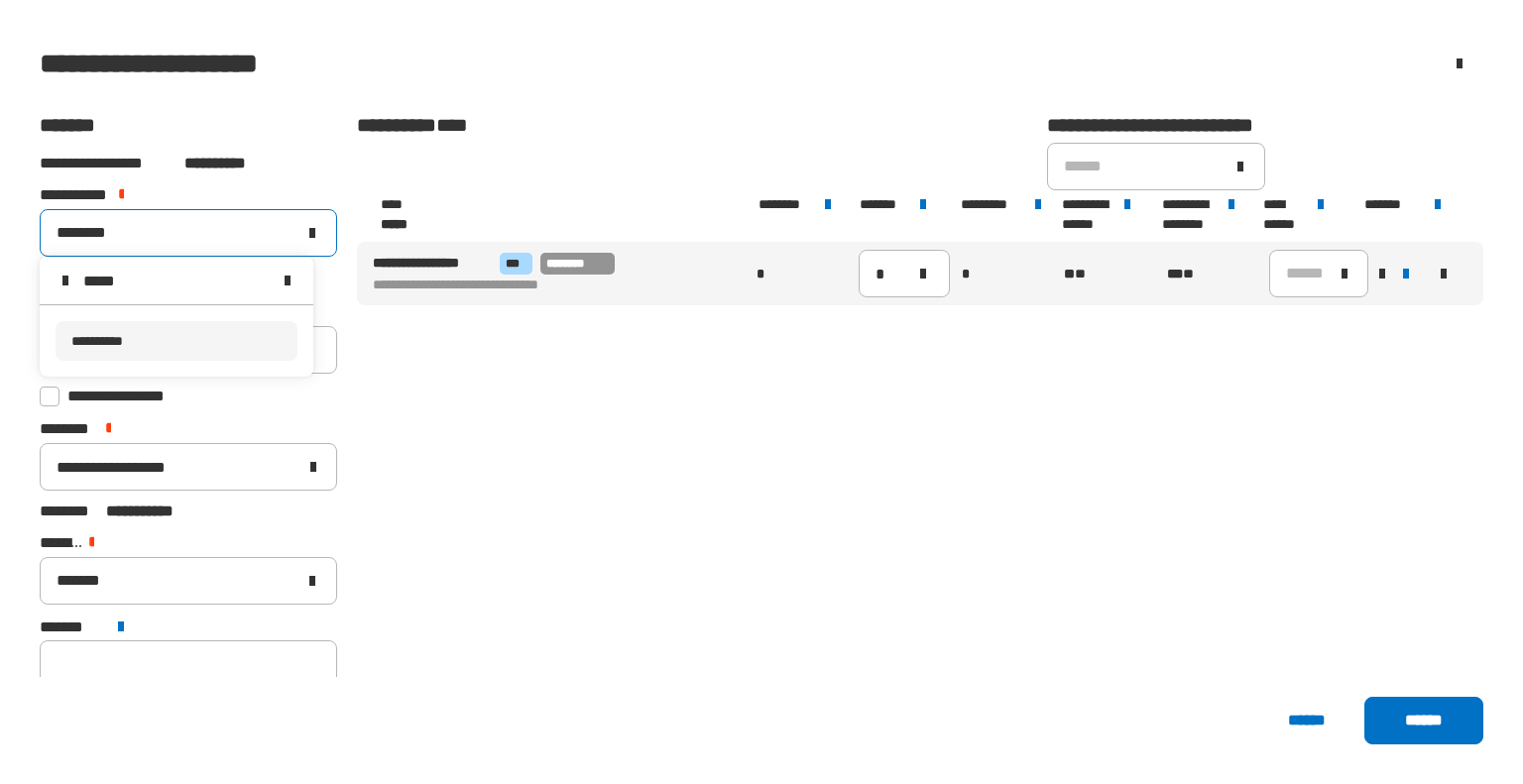type on "*****" 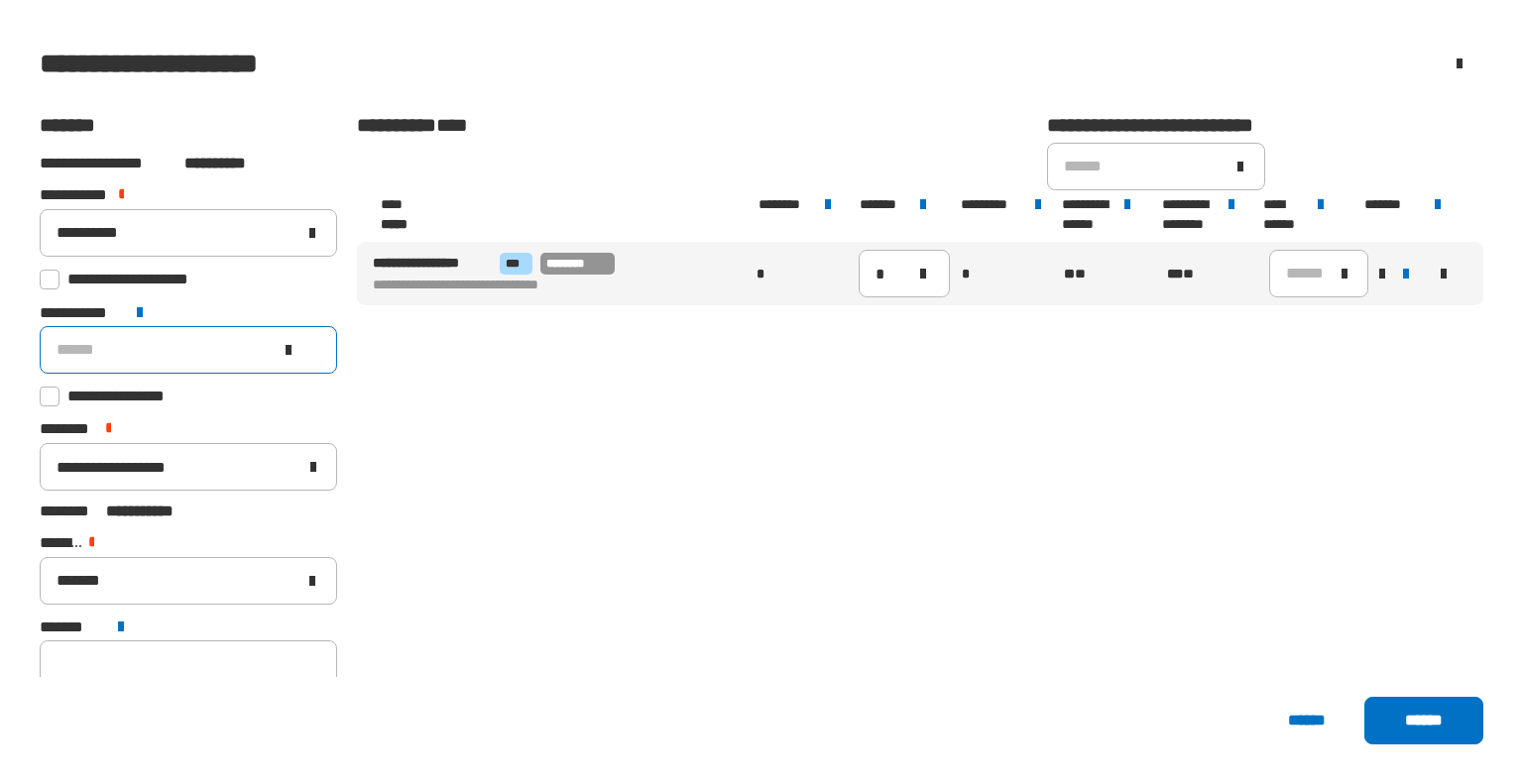 click on "******" 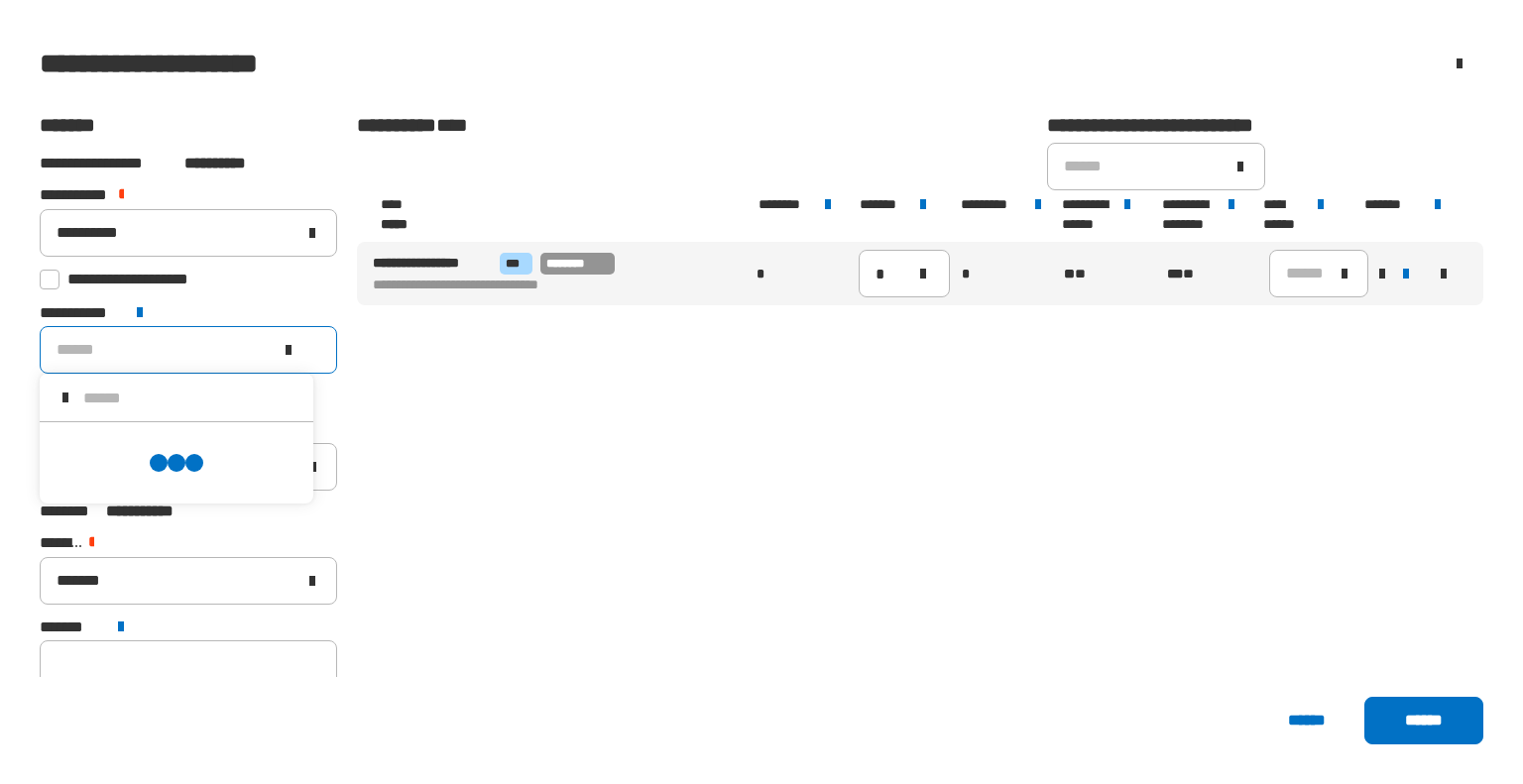 scroll, scrollTop: 0, scrollLeft: 0, axis: both 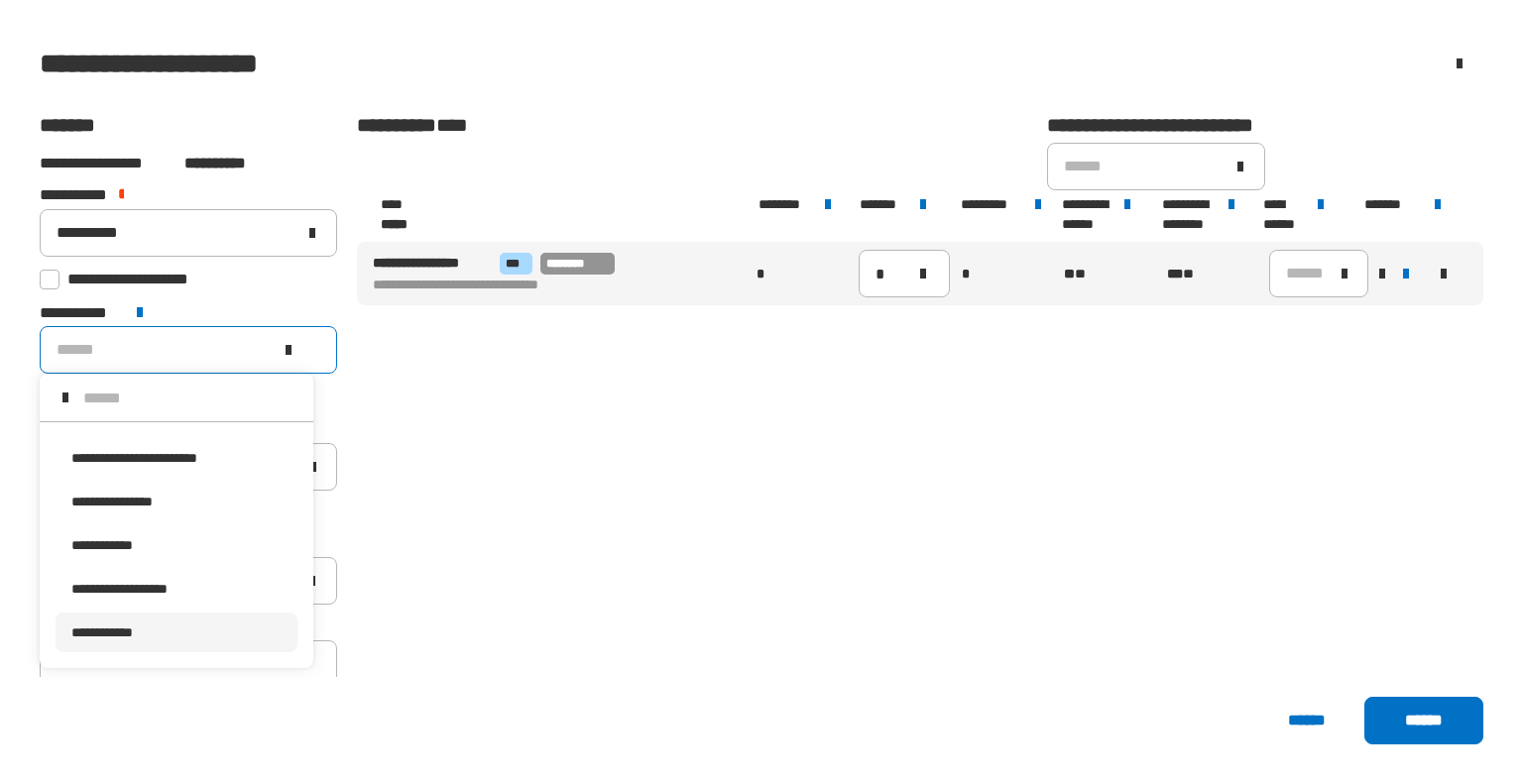 click on "**********" at bounding box center [102, 632] 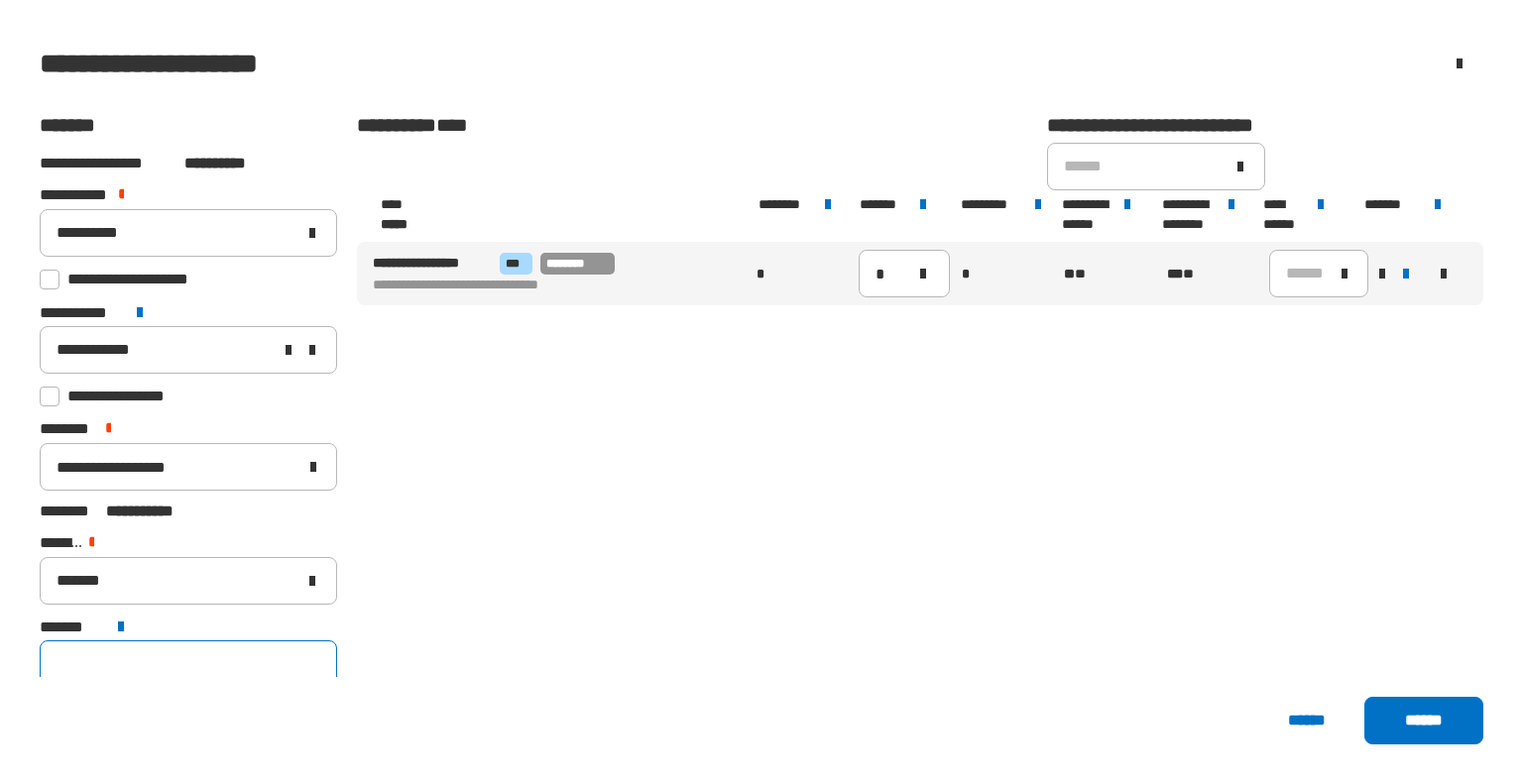 click 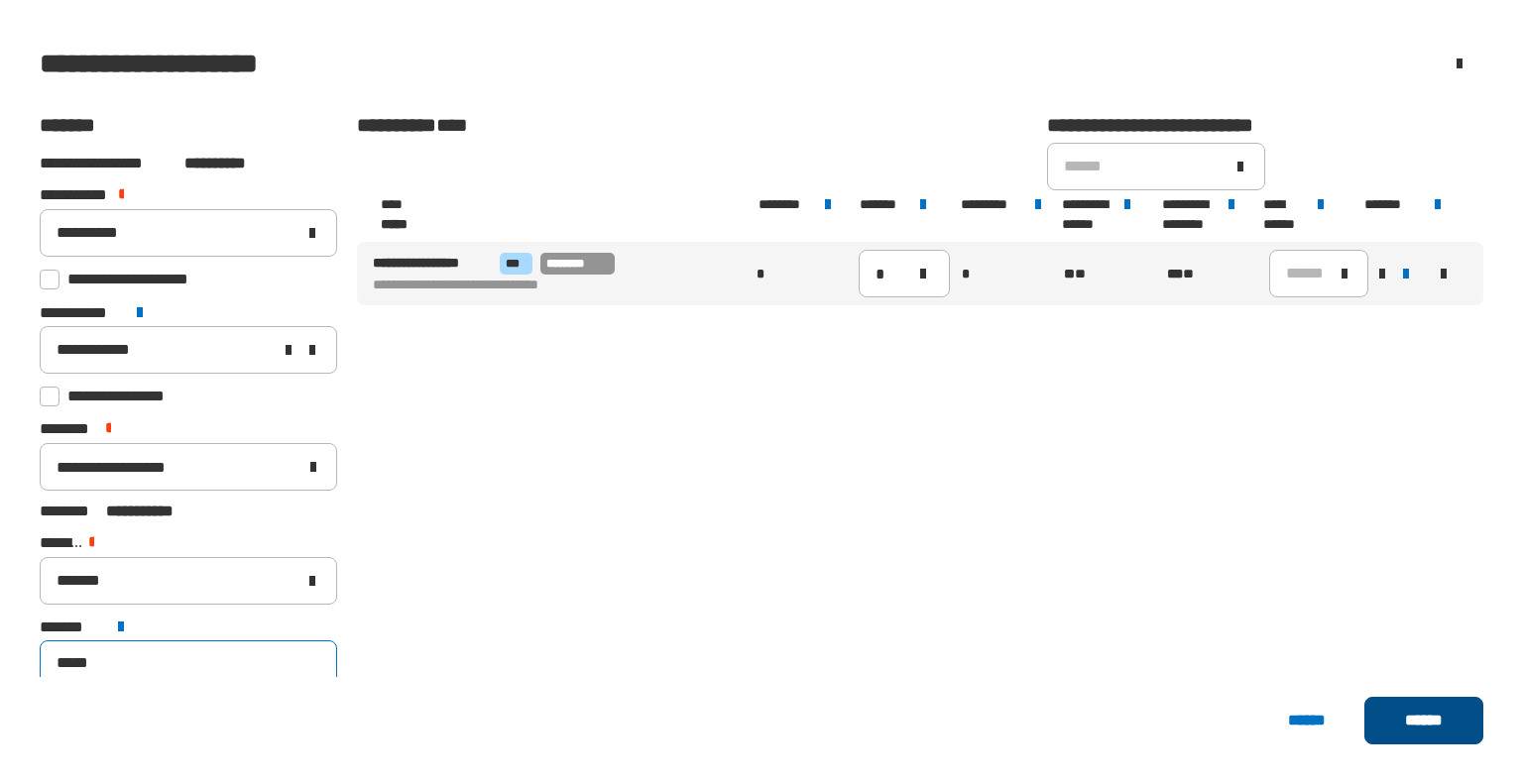 type on "*****" 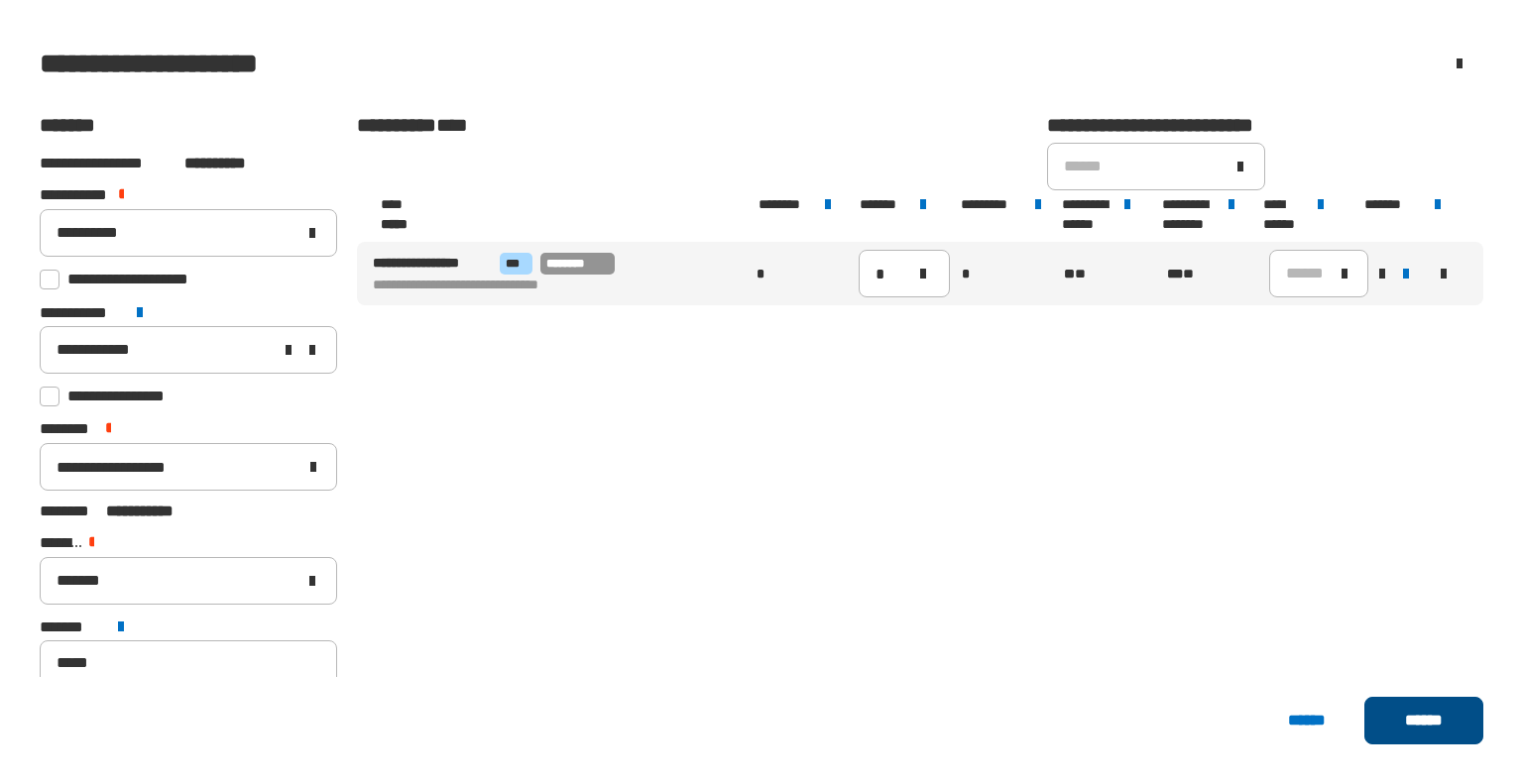click on "******" 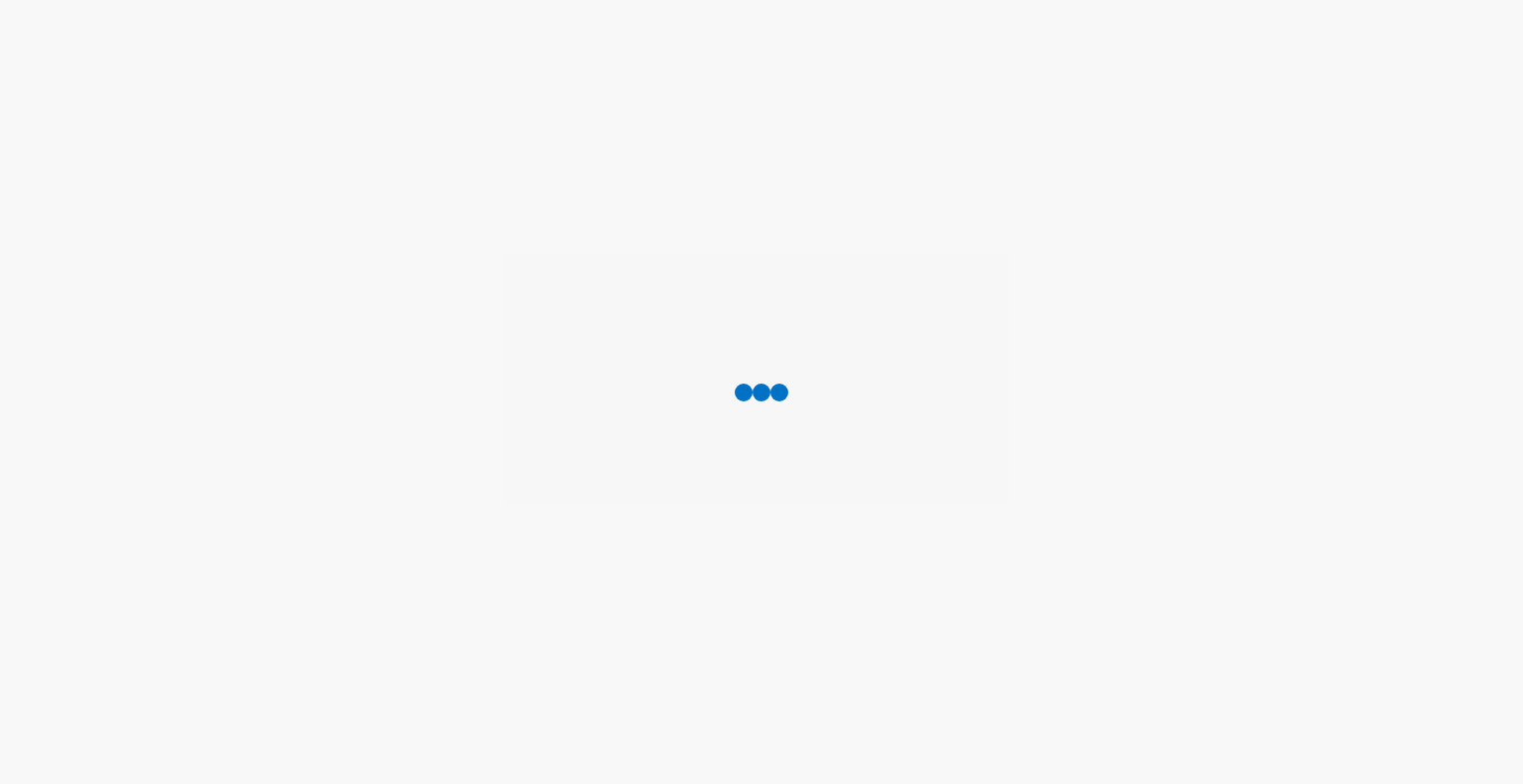 scroll, scrollTop: 0, scrollLeft: 0, axis: both 